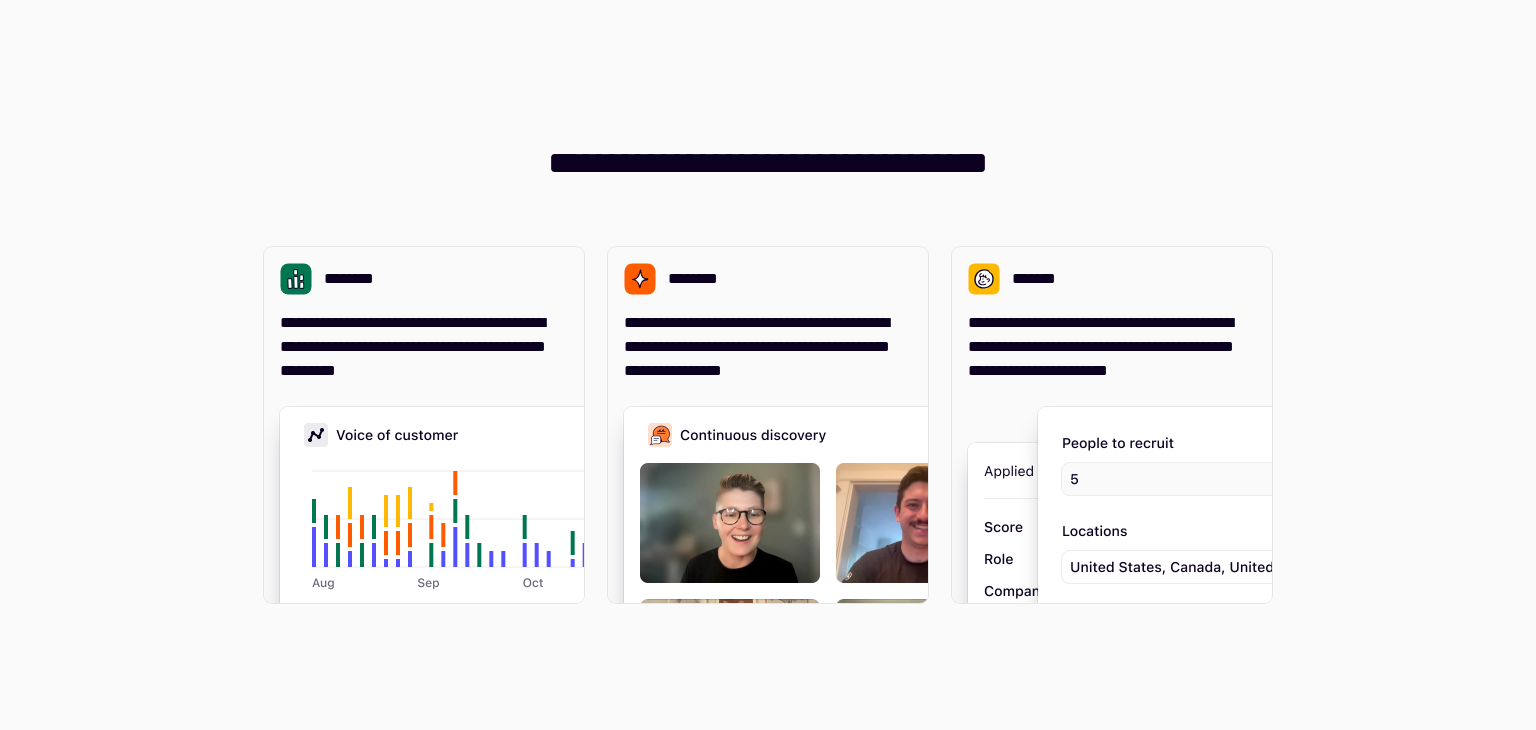 scroll, scrollTop: 0, scrollLeft: 0, axis: both 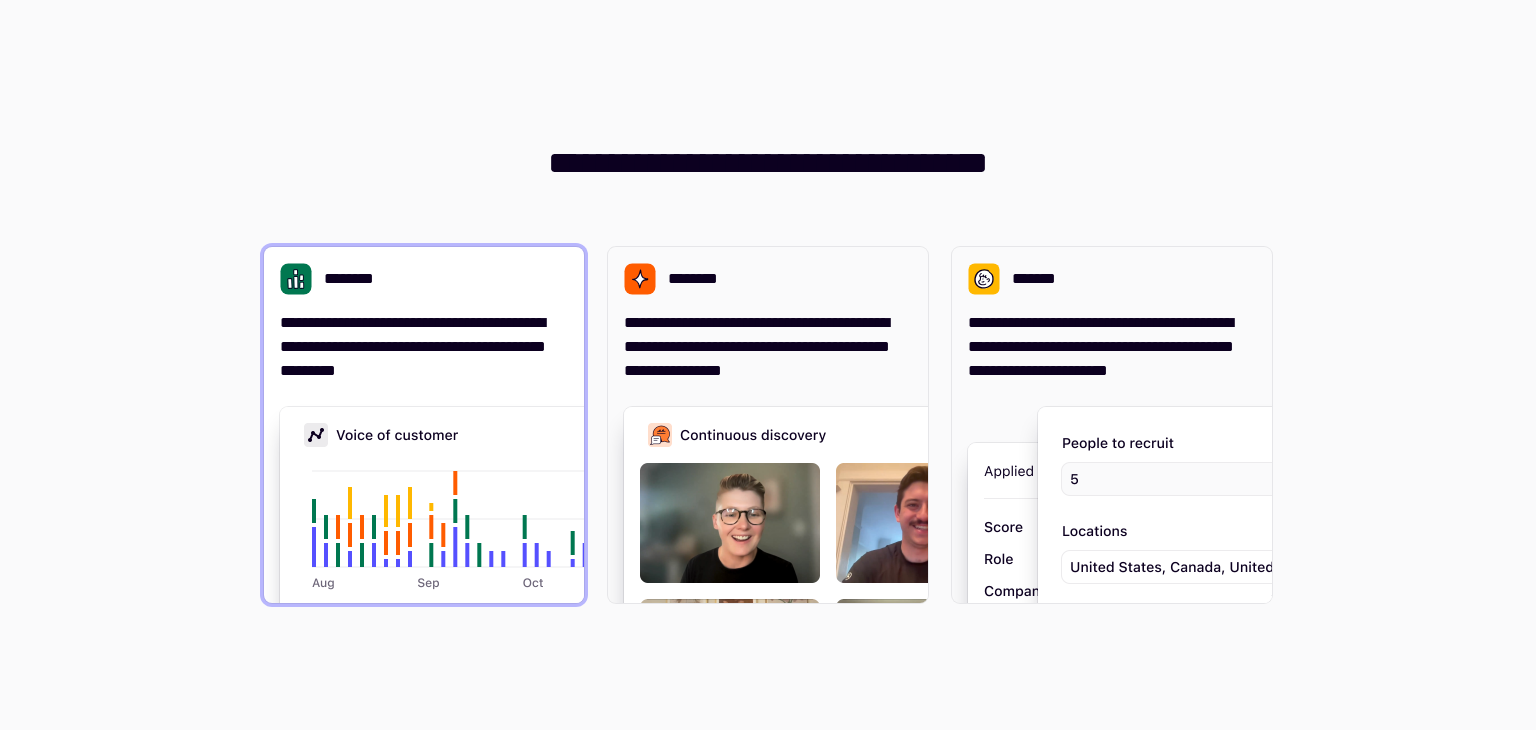 click on "**********" at bounding box center (424, 347) 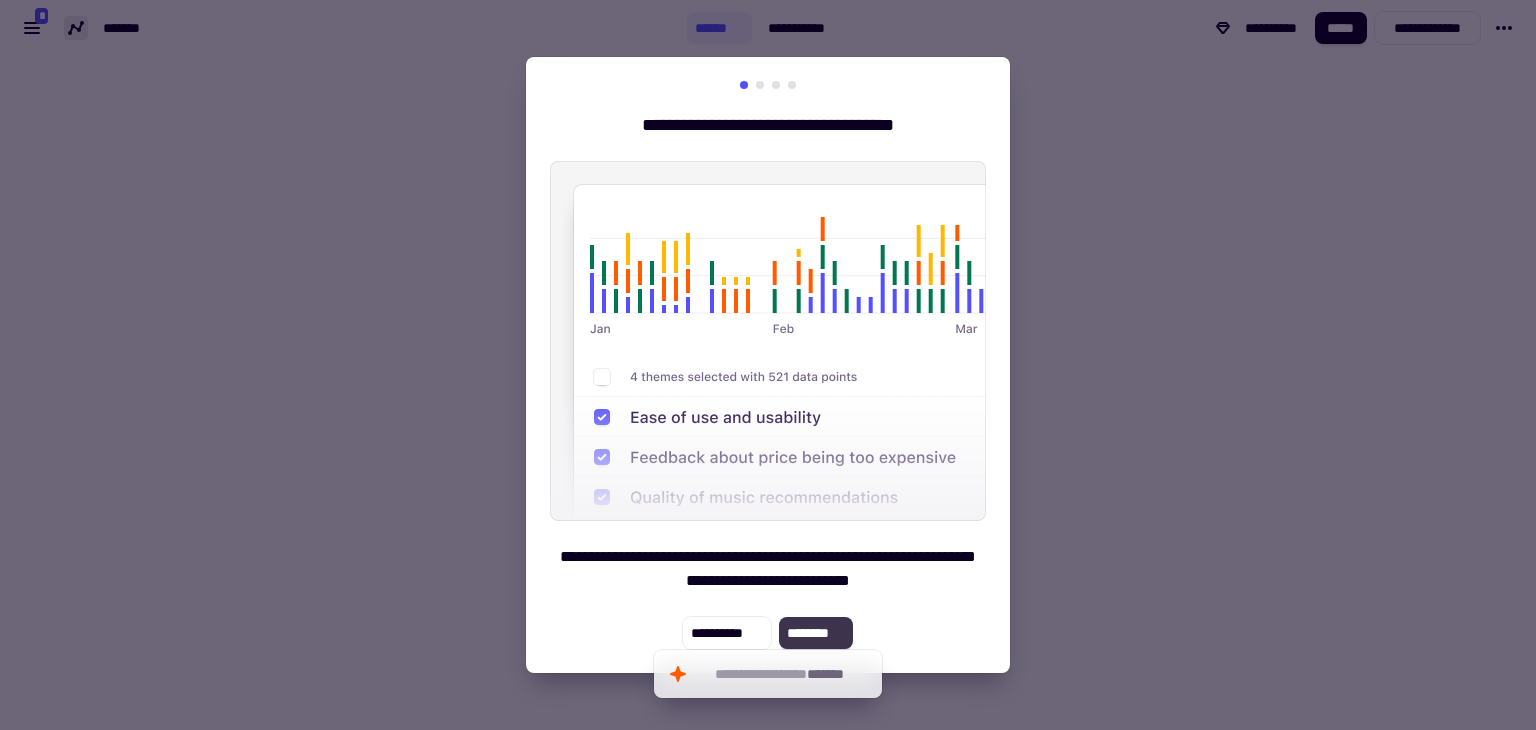 click on "********" 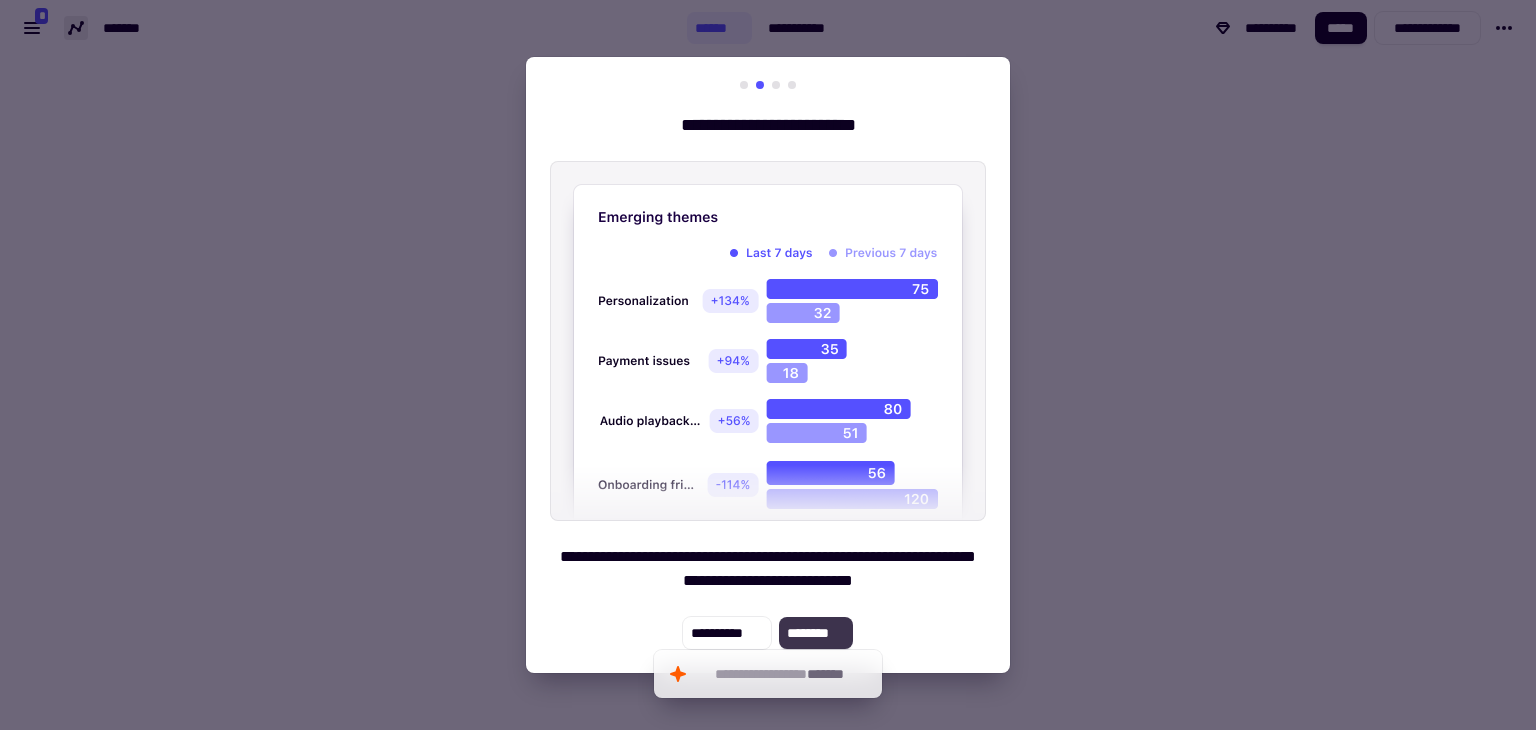 click on "********" 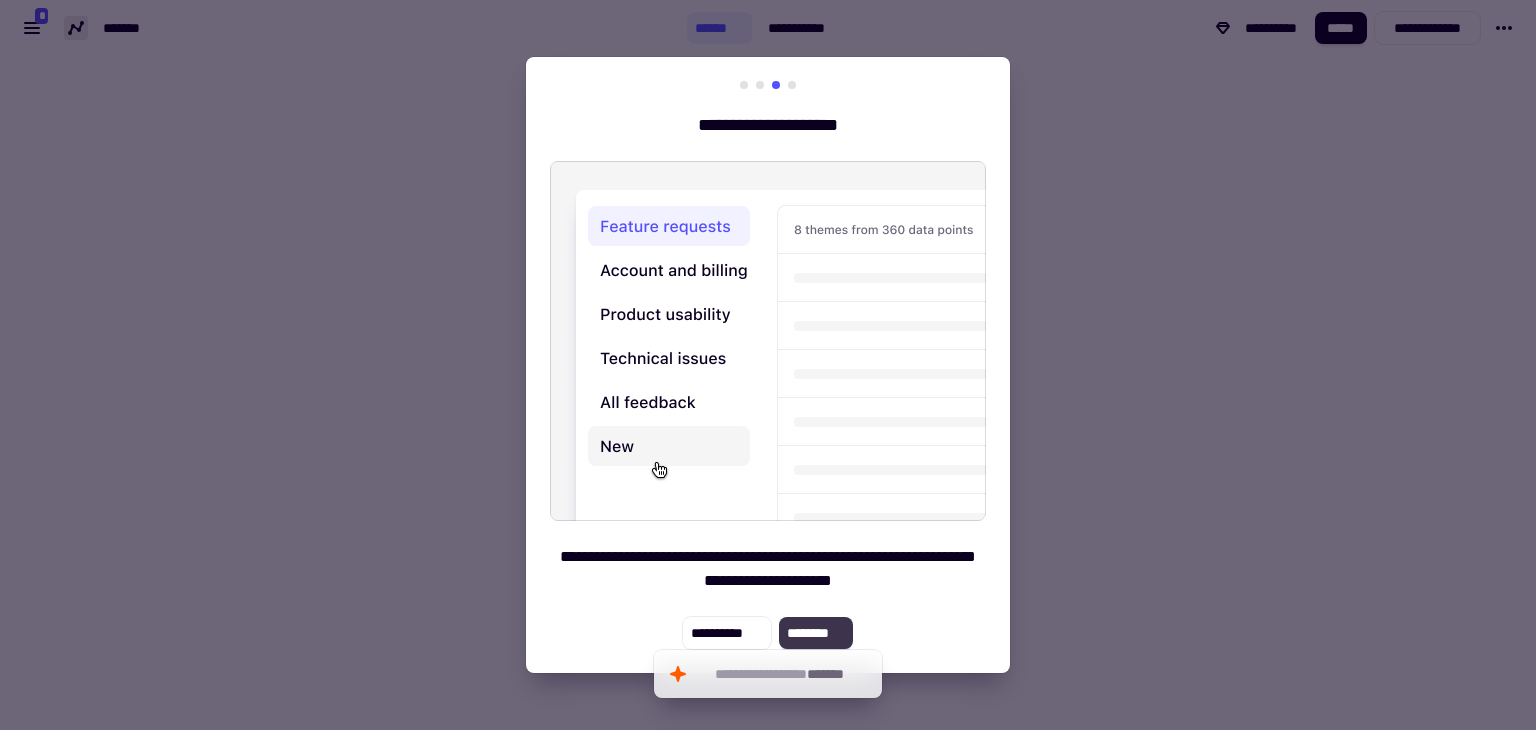 click on "********" 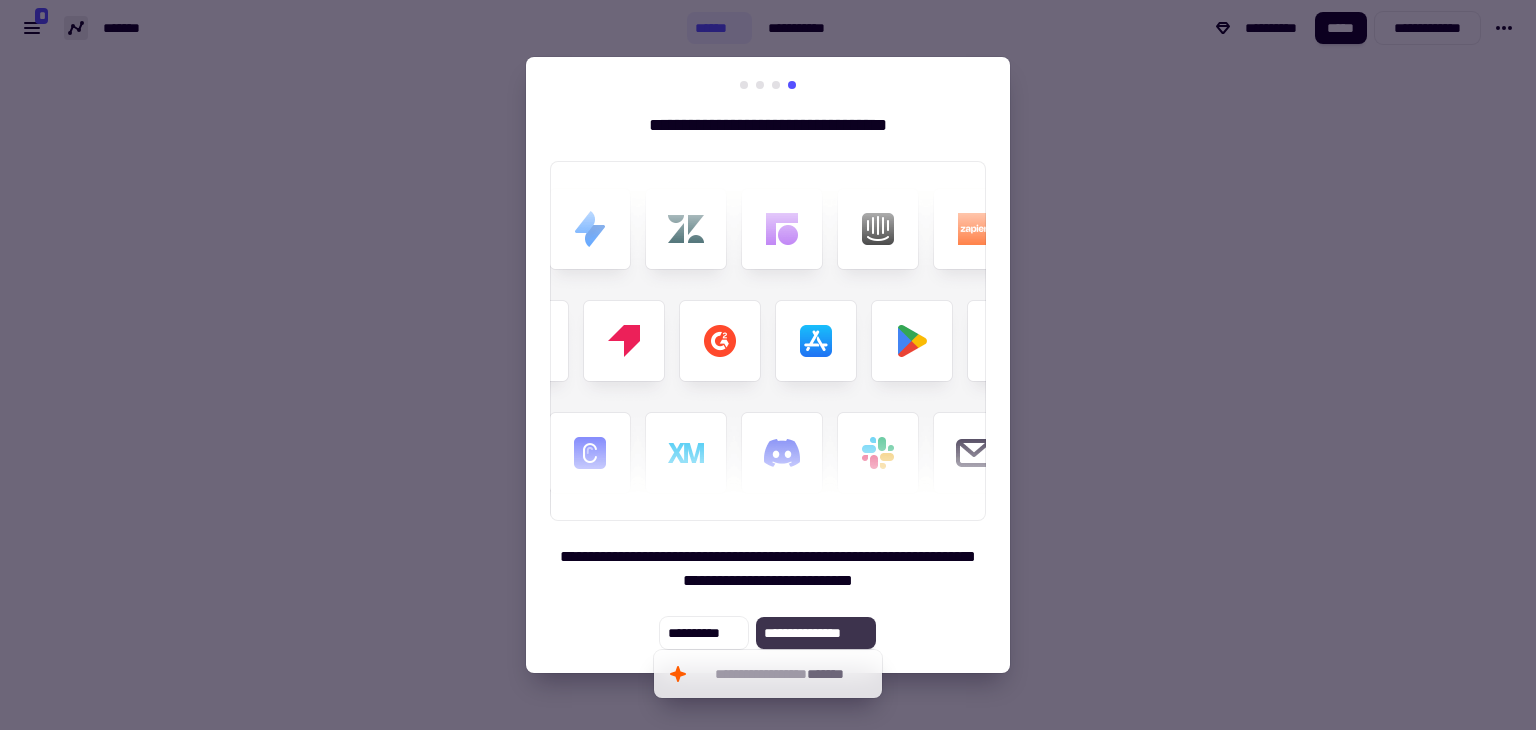 click on "**********" 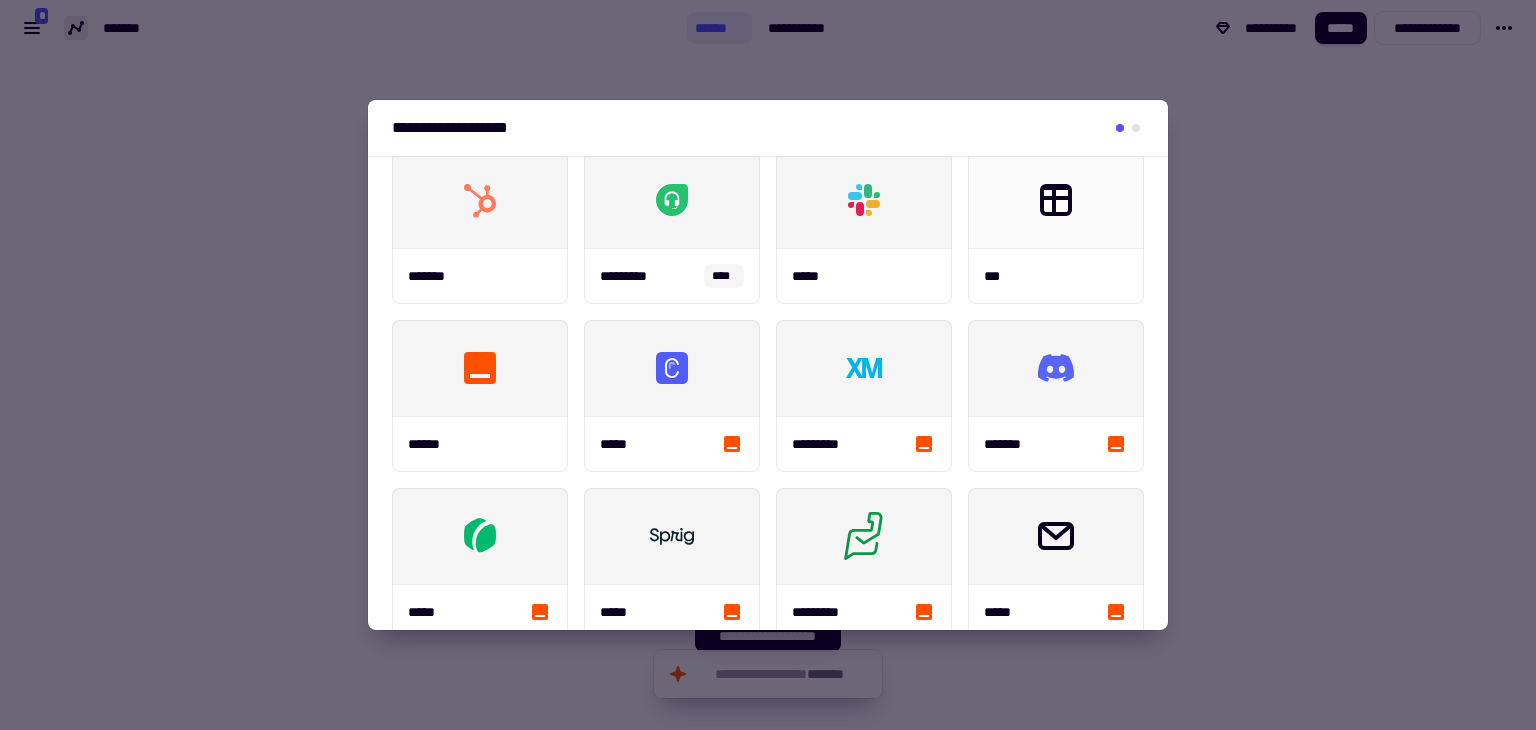 scroll, scrollTop: 398, scrollLeft: 0, axis: vertical 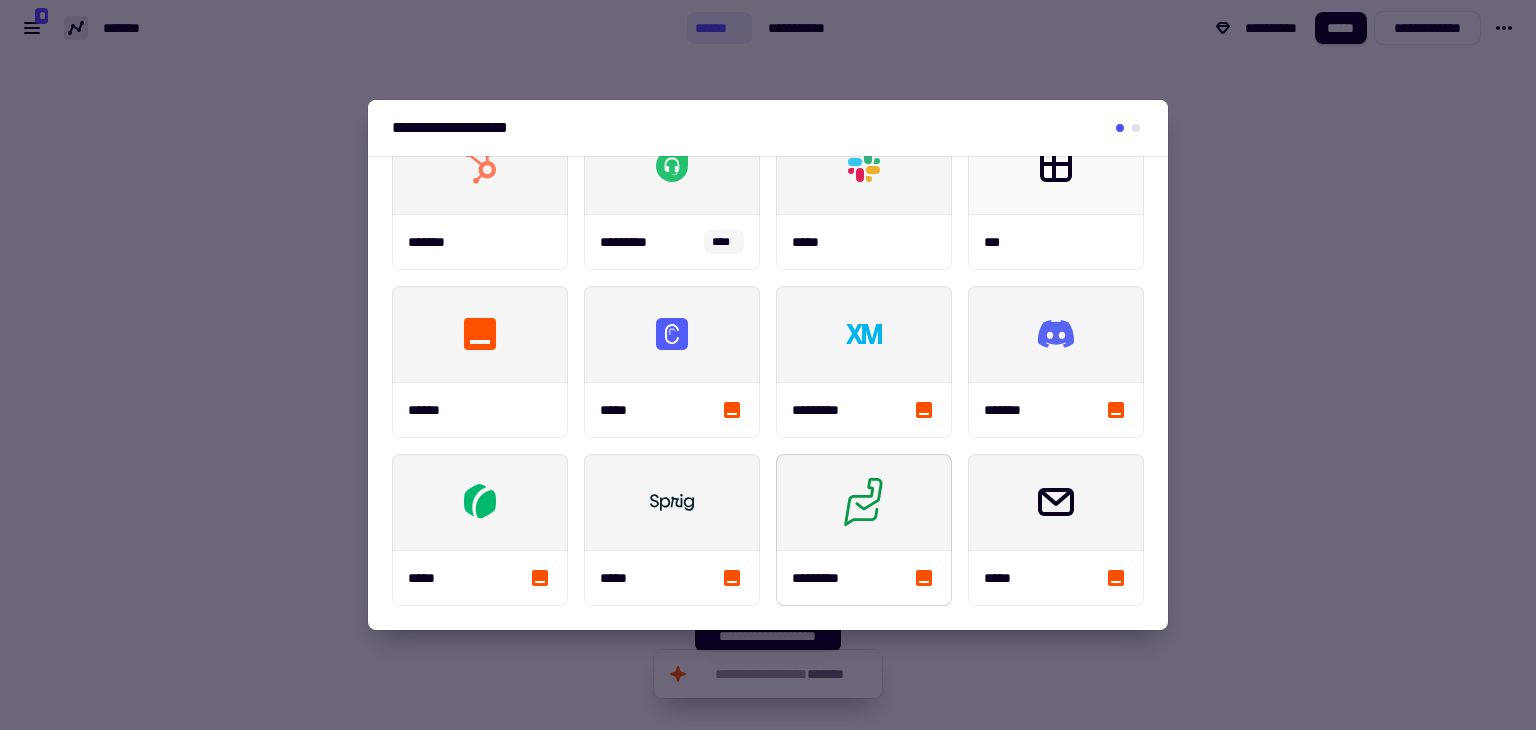 click 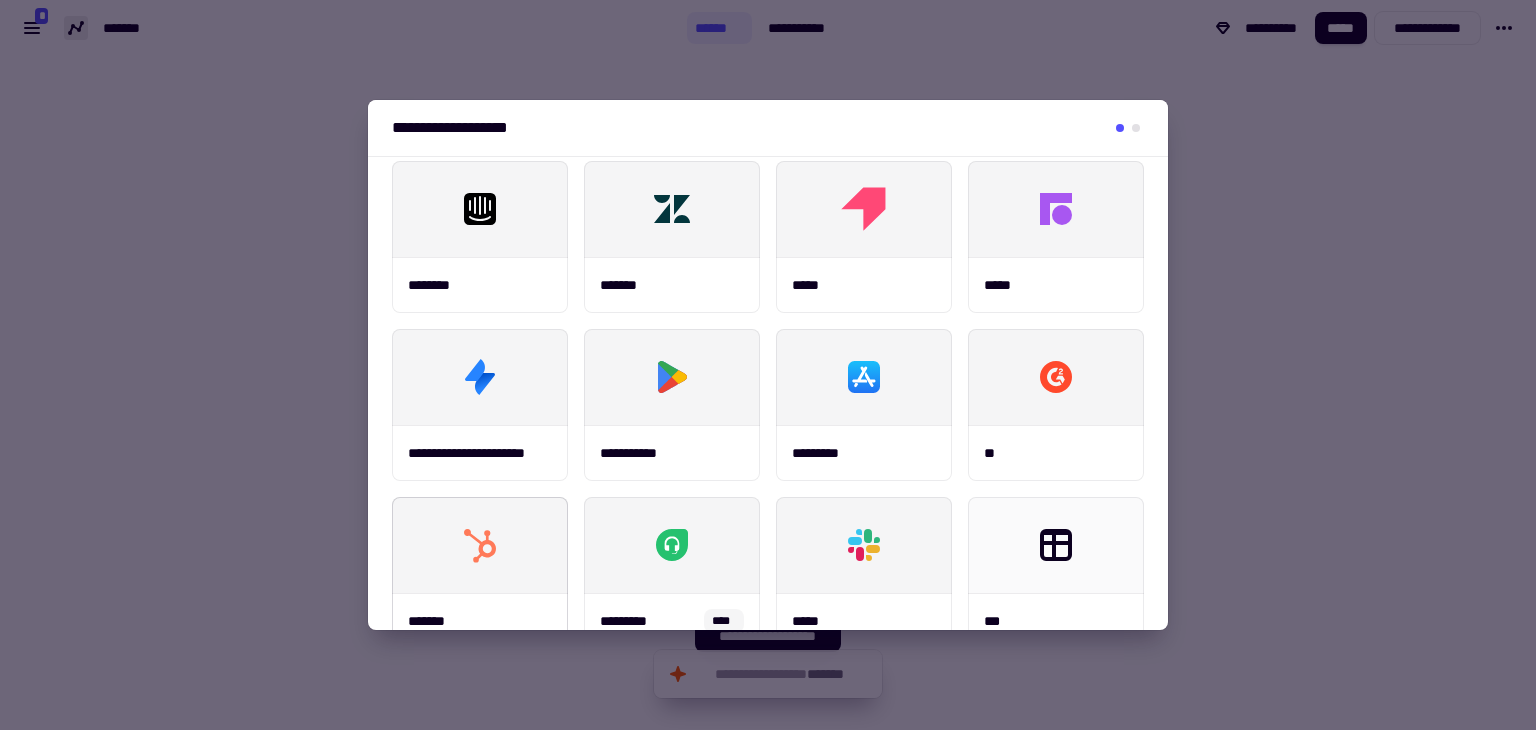 scroll, scrollTop: 0, scrollLeft: 0, axis: both 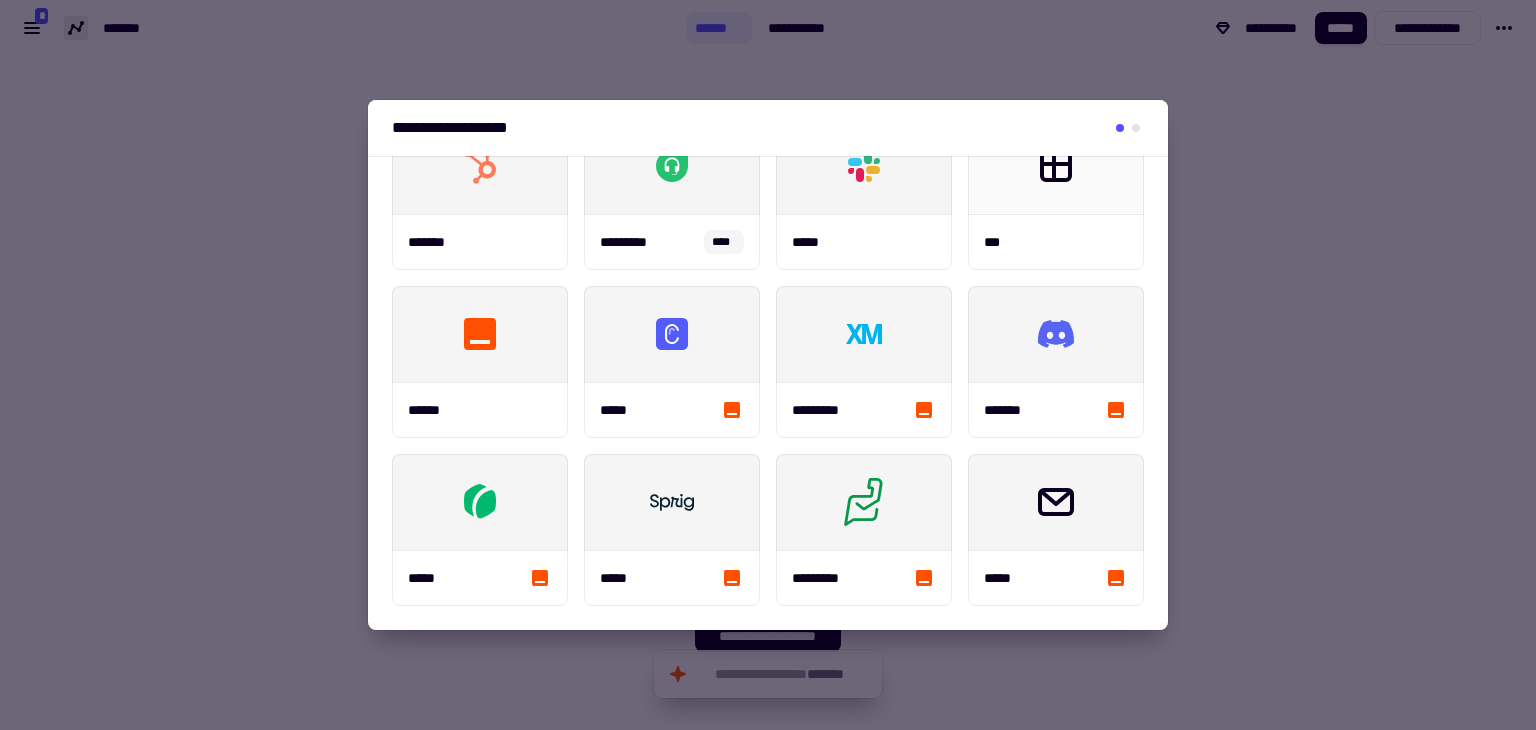 click at bounding box center (768, 365) 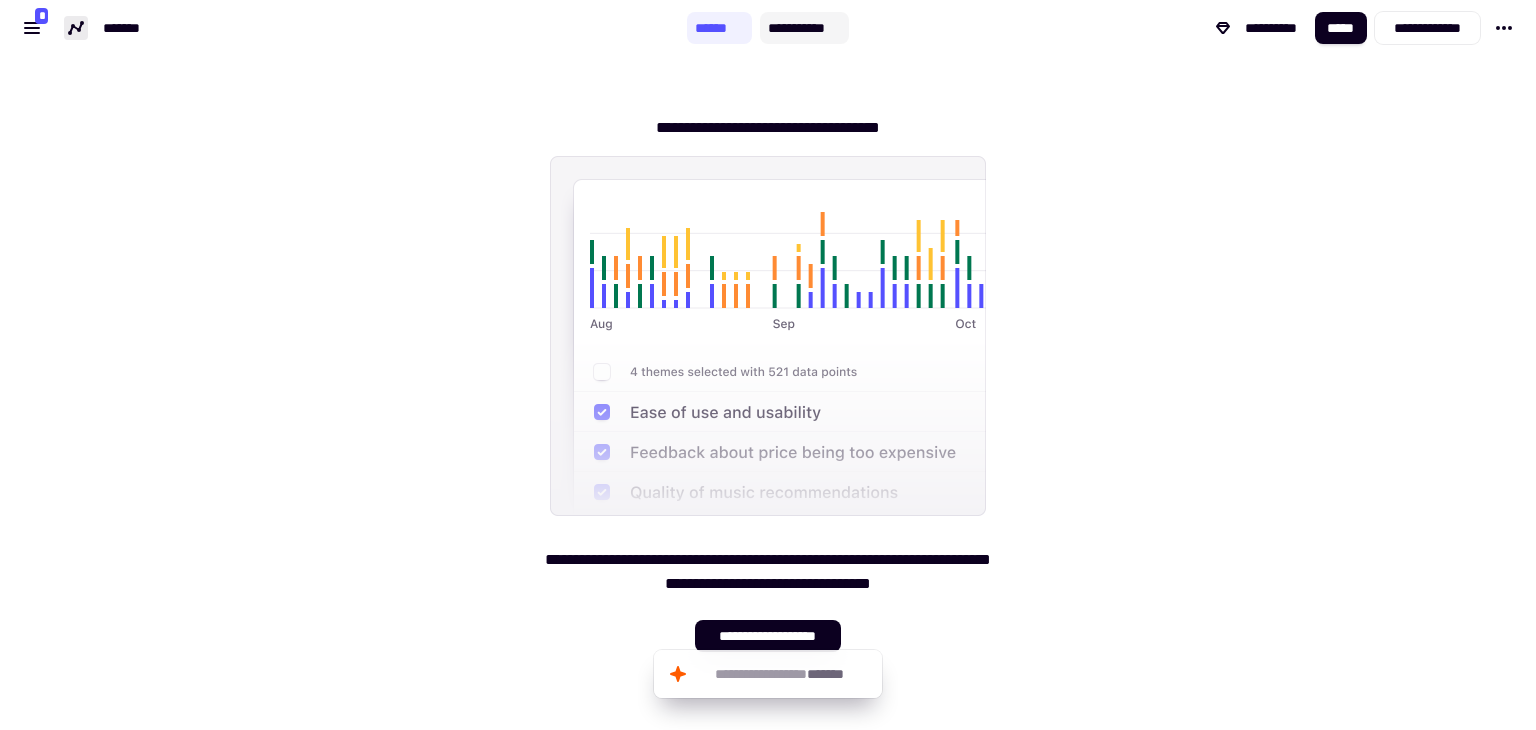 click on "**********" 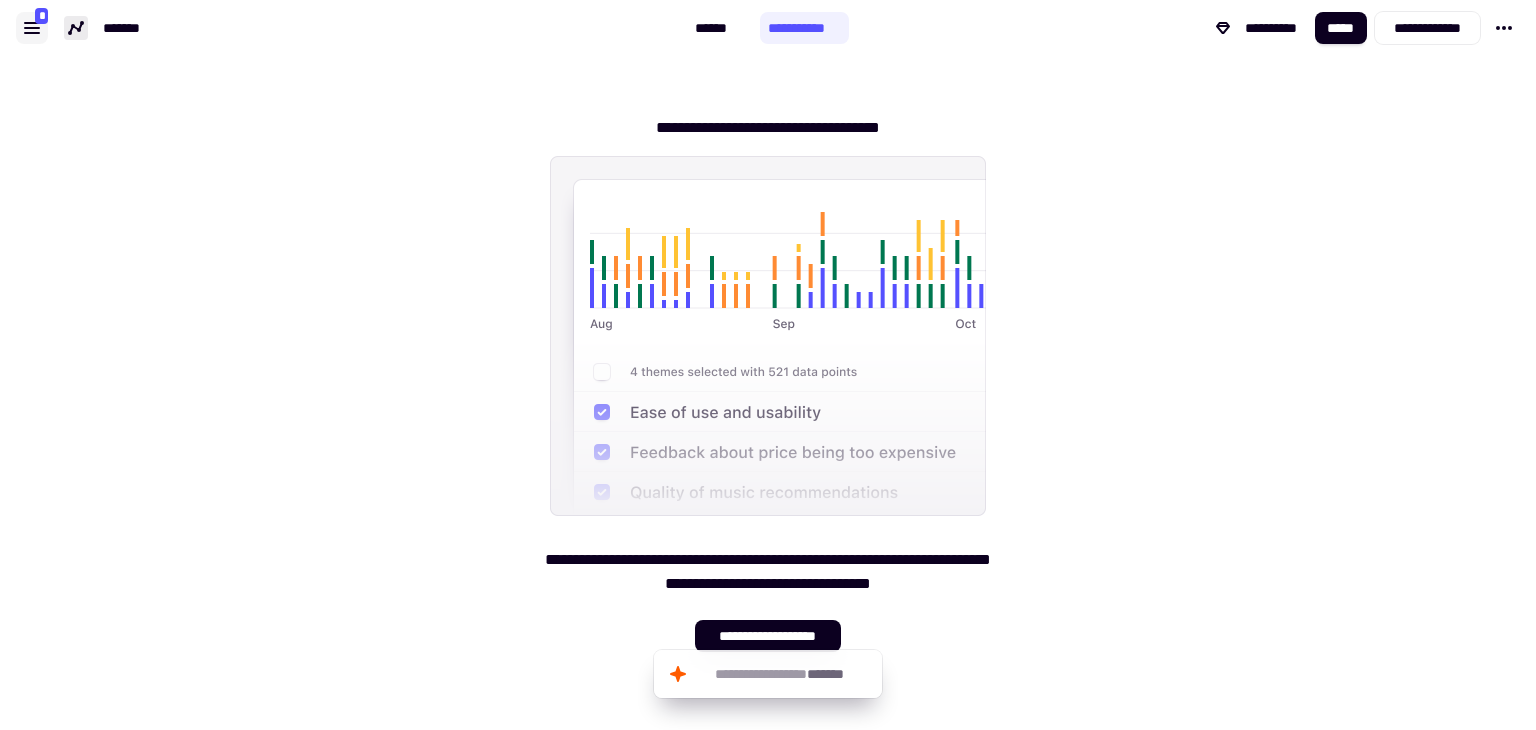click 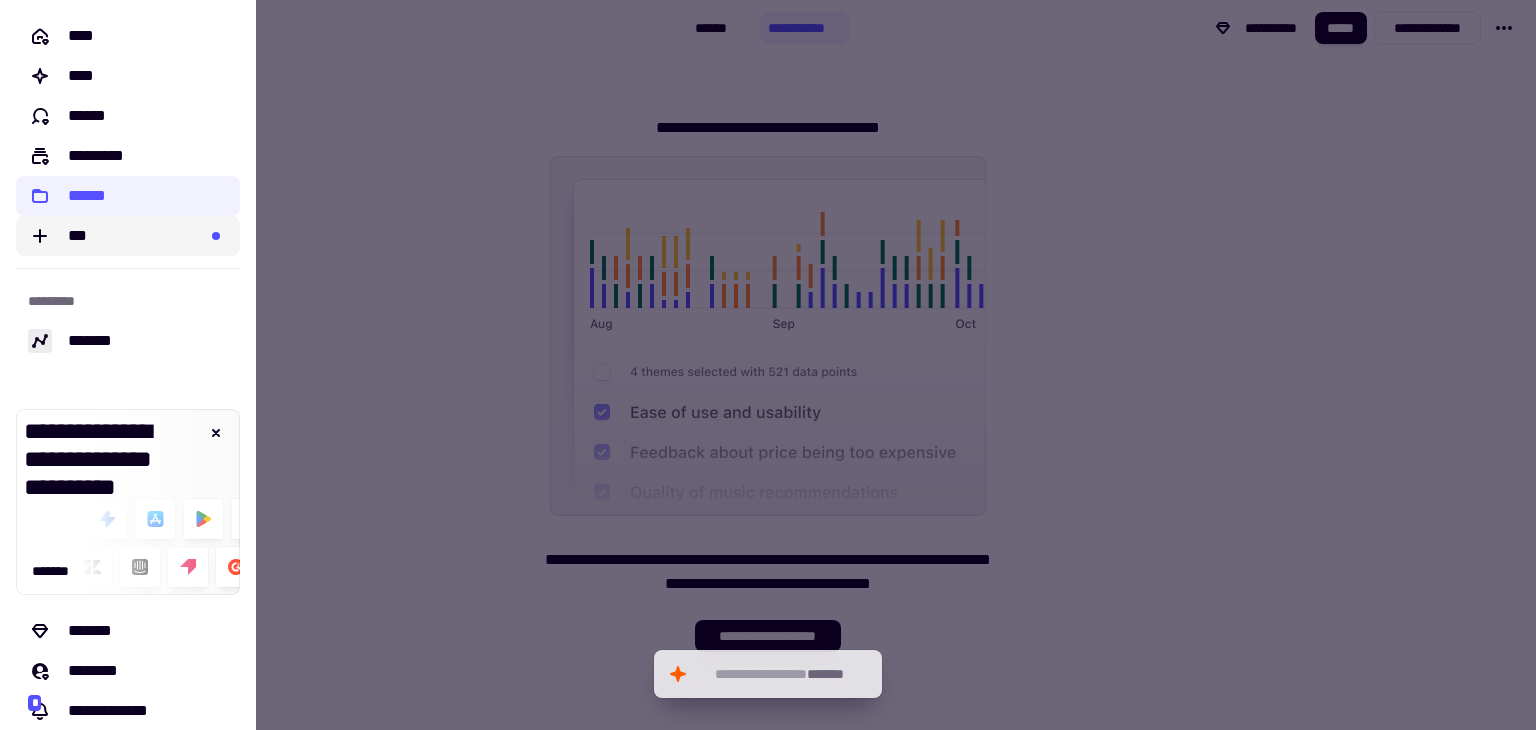 click on "***" 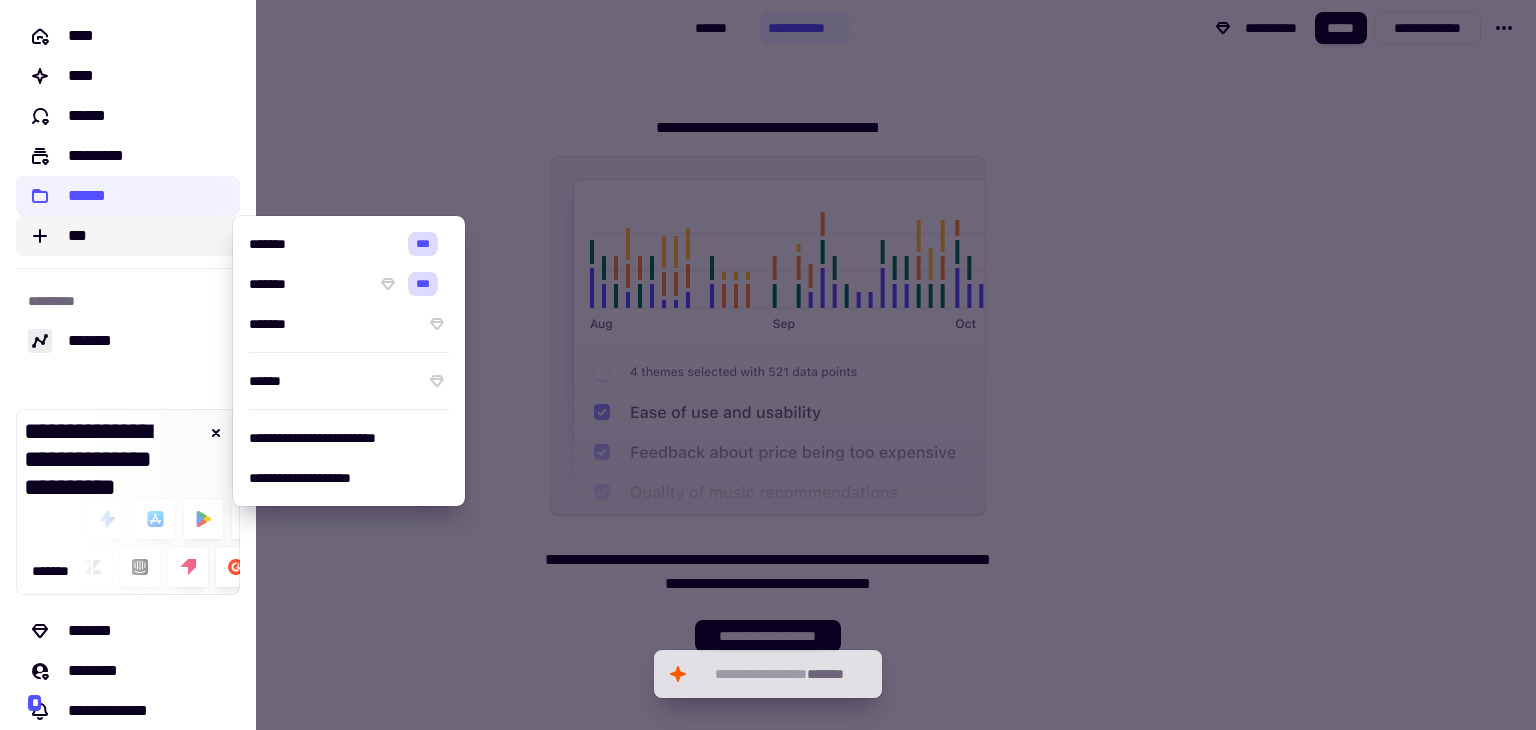 click on "***" 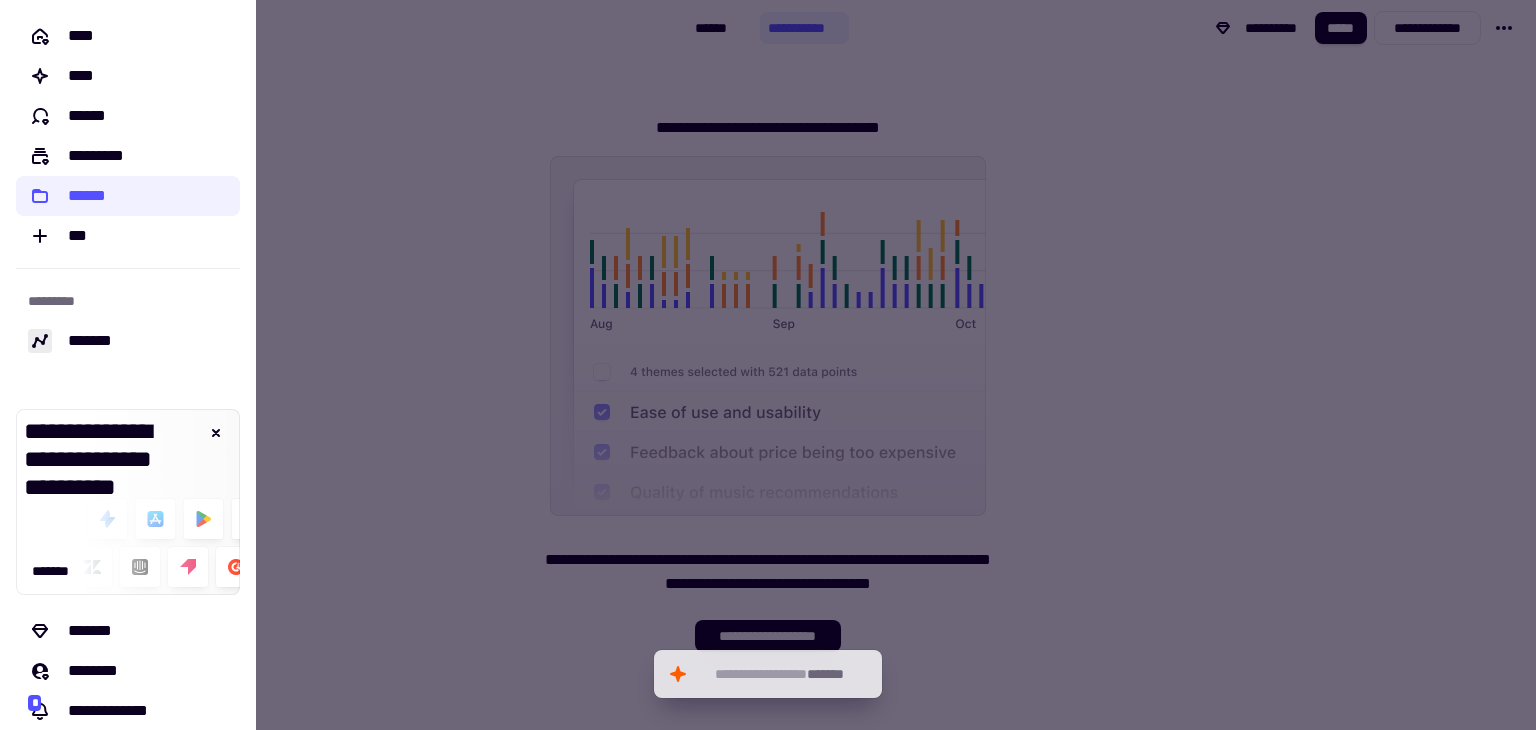 click at bounding box center [768, 365] 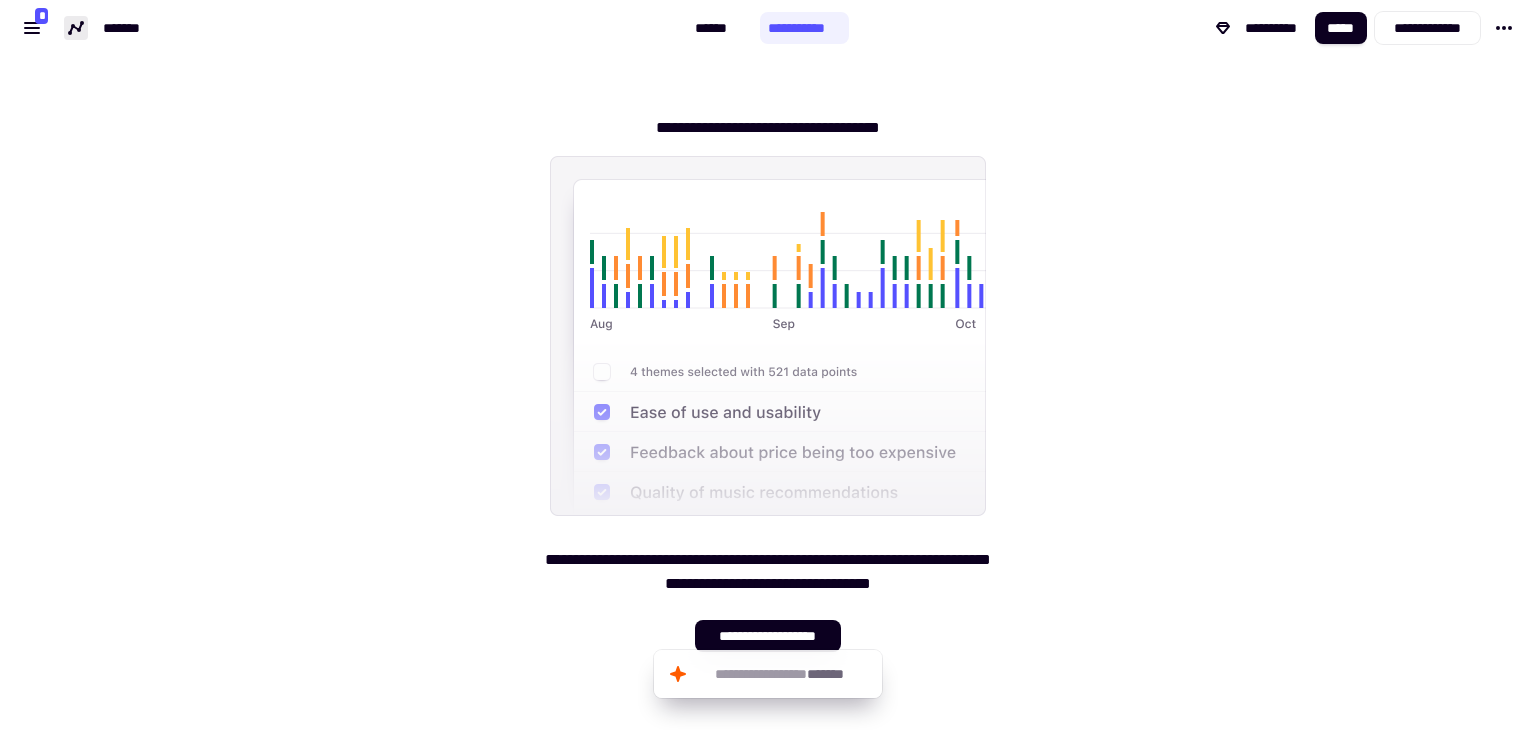 click on "******" 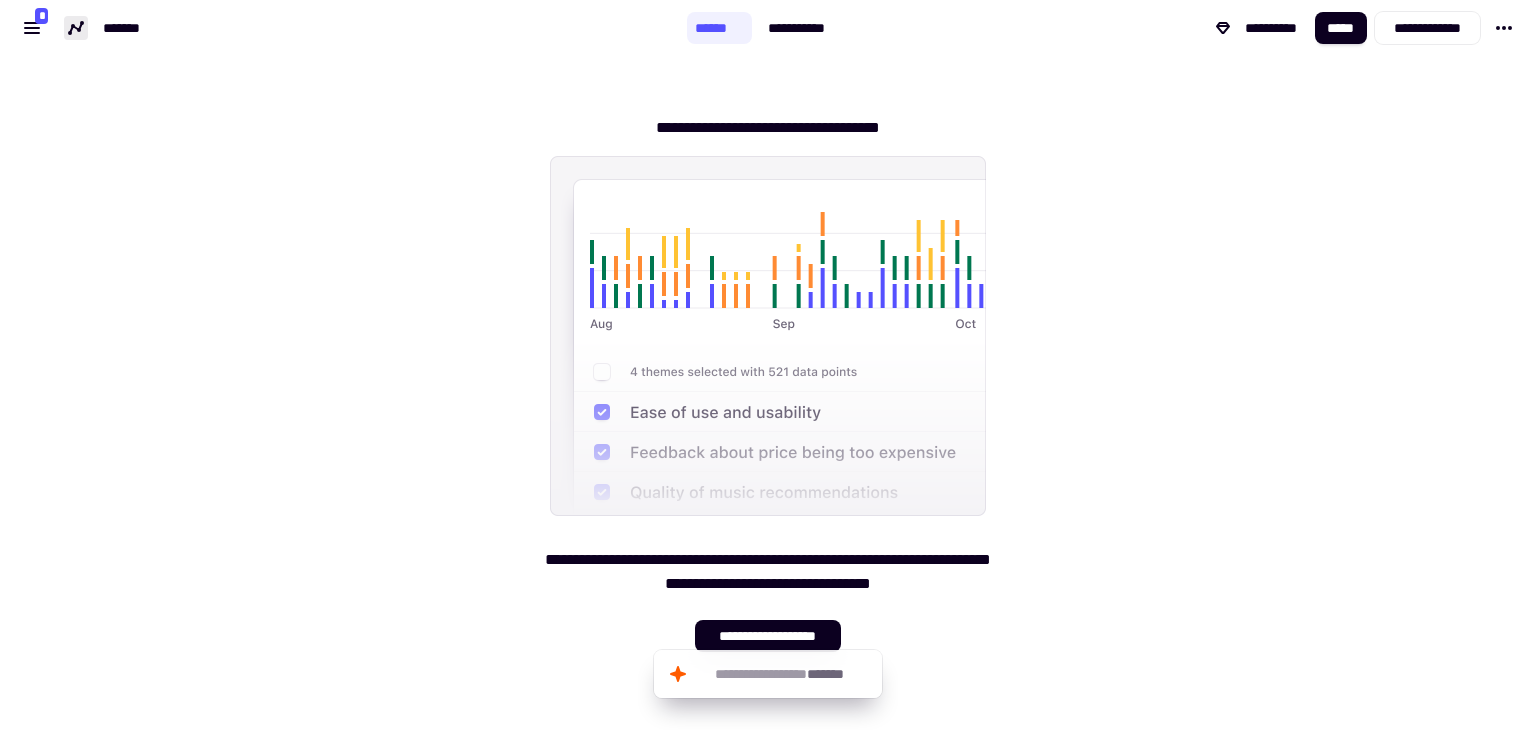 click at bounding box center (768, 336) 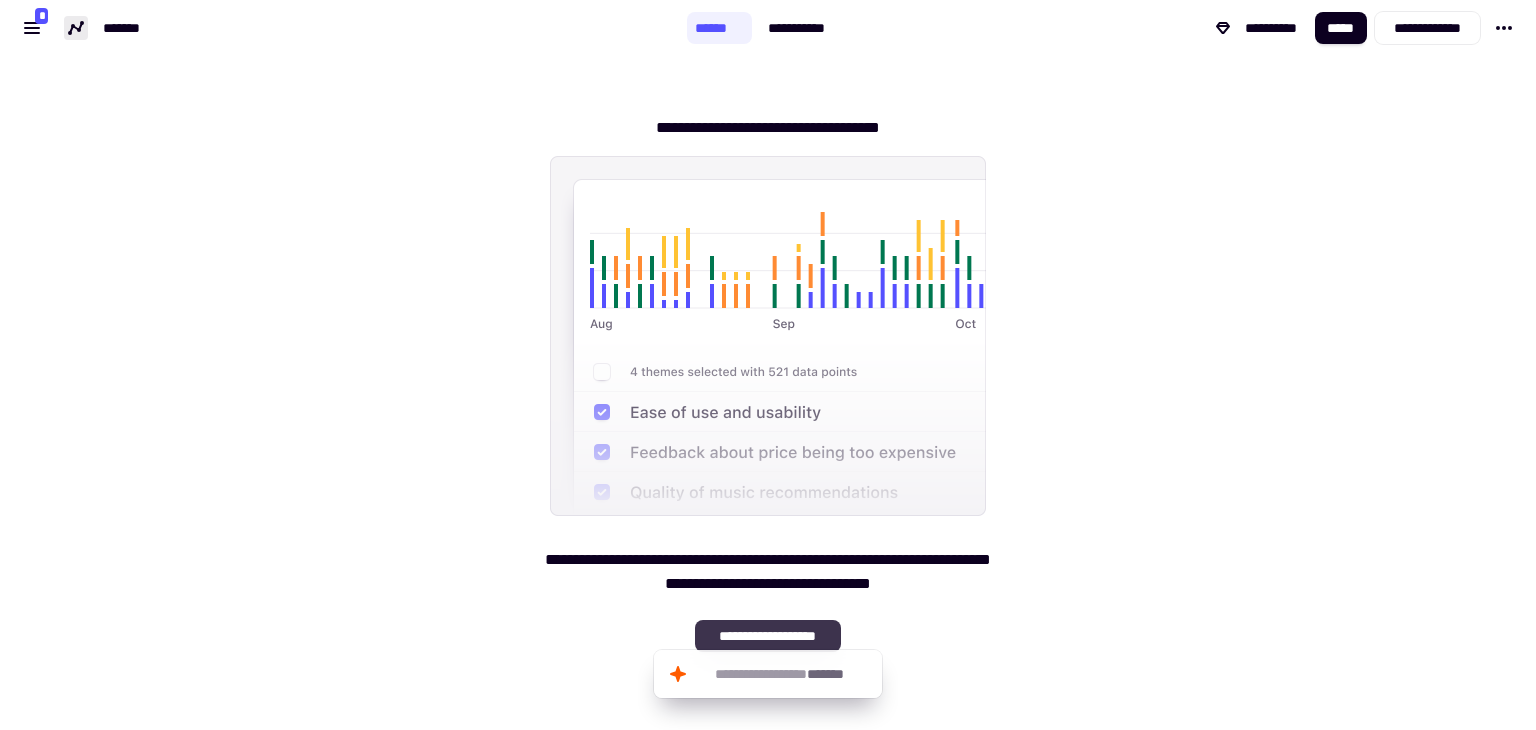 click on "**********" 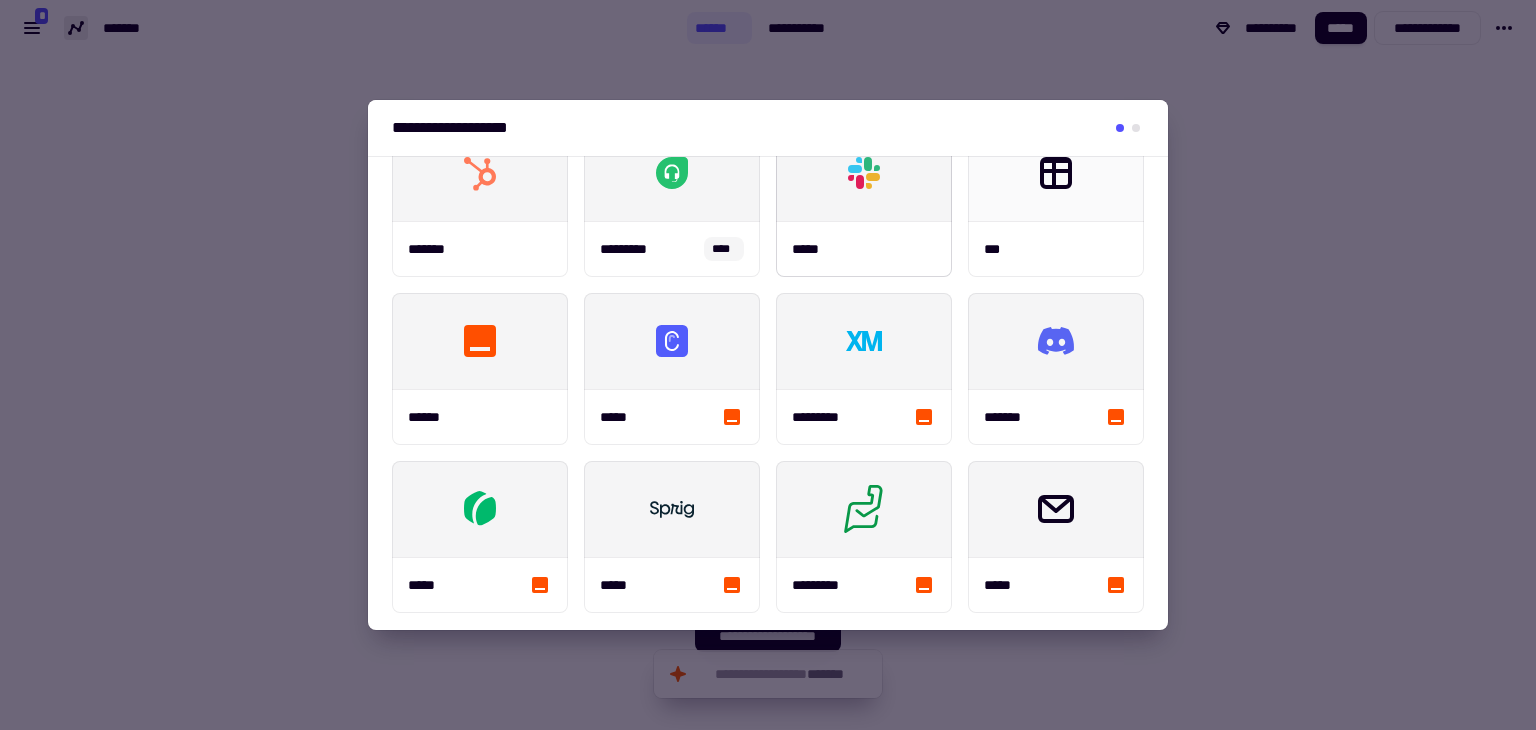 scroll, scrollTop: 398, scrollLeft: 0, axis: vertical 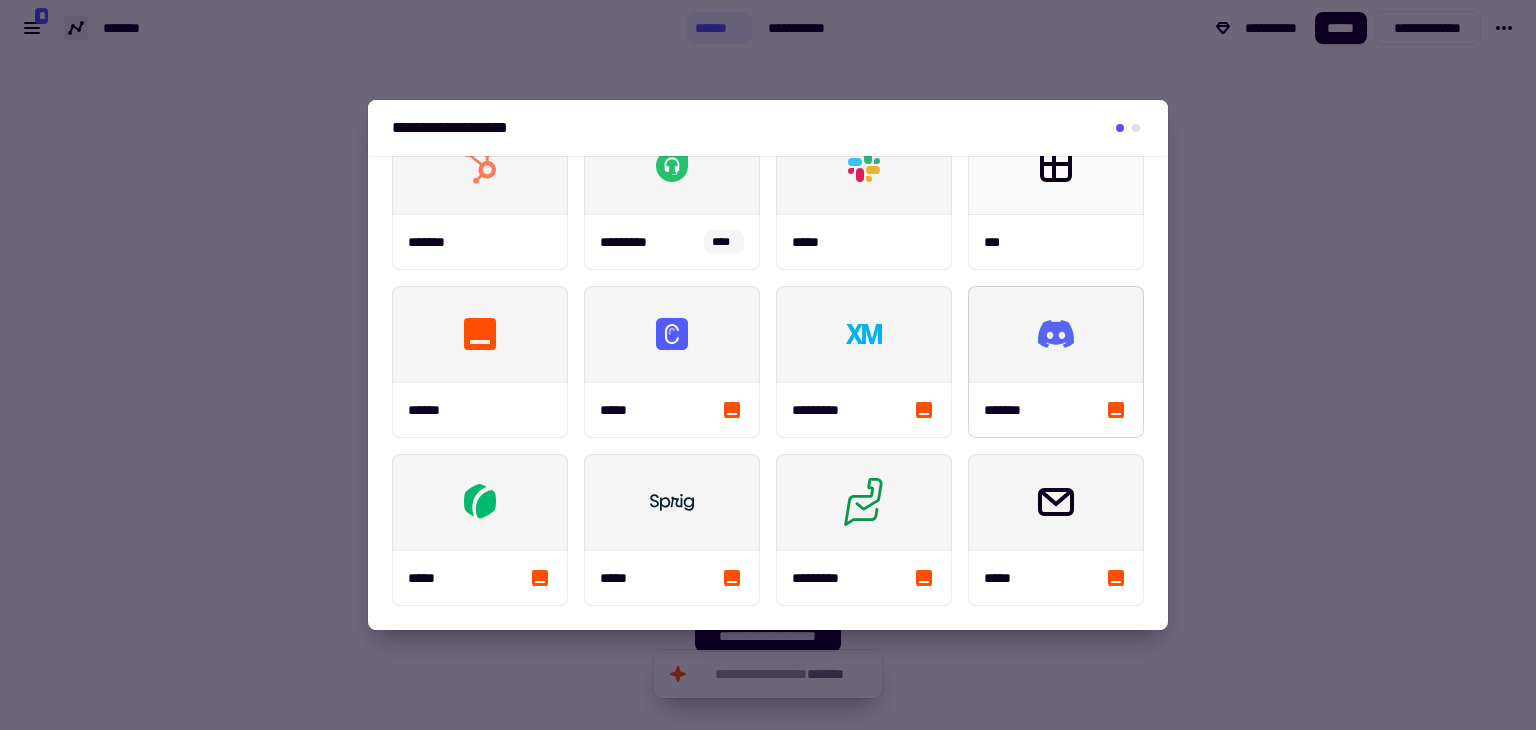 click at bounding box center [672, 334] 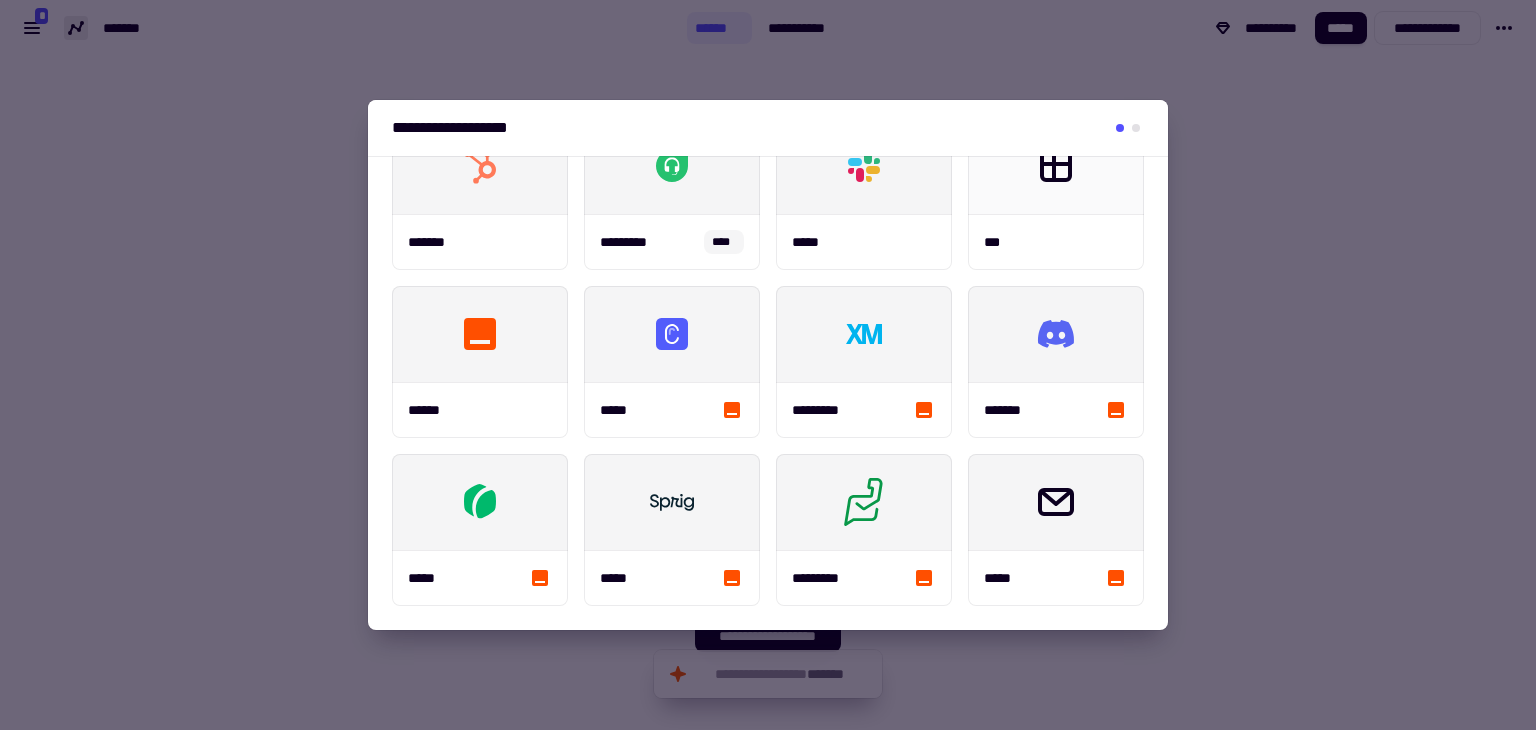 click at bounding box center (1136, 128) 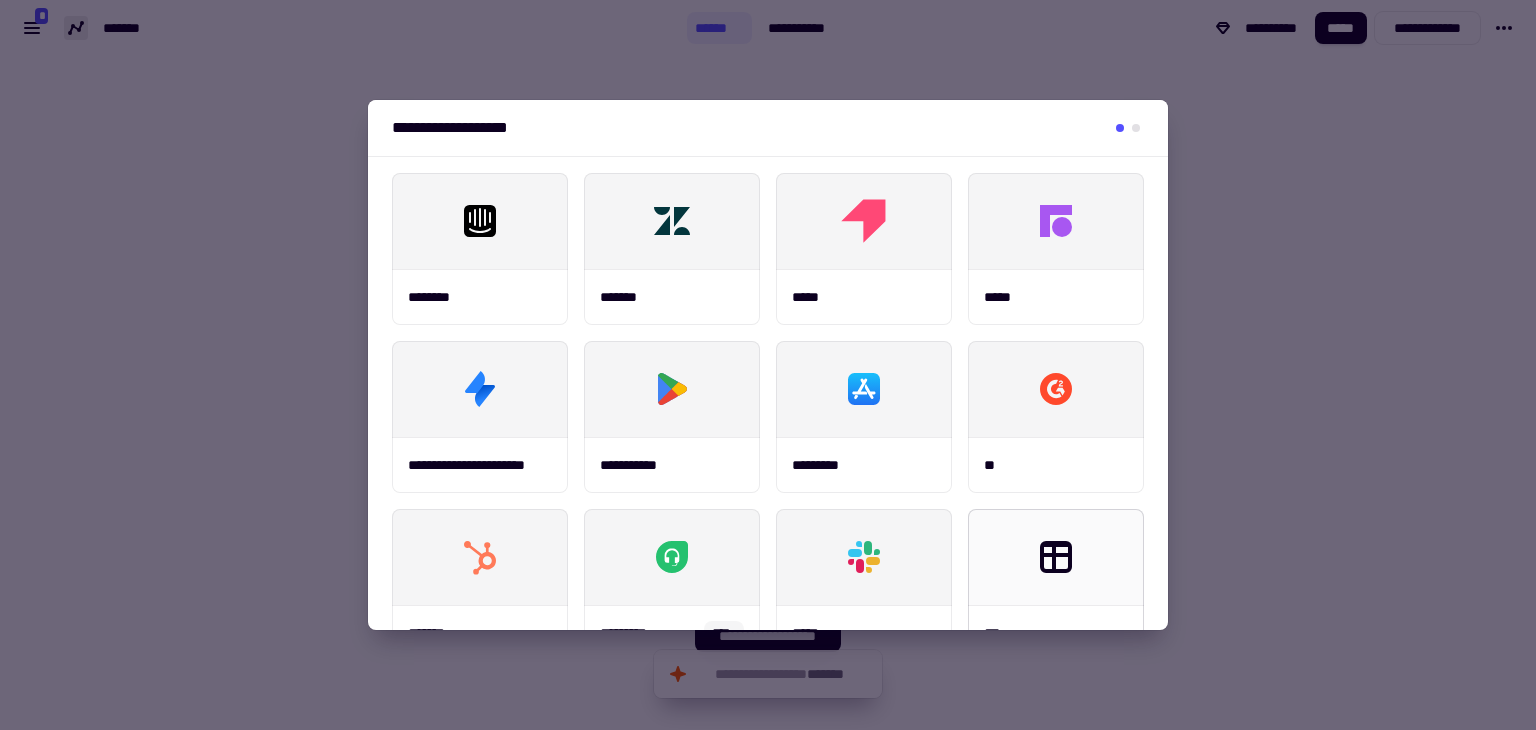 scroll, scrollTop: 0, scrollLeft: 0, axis: both 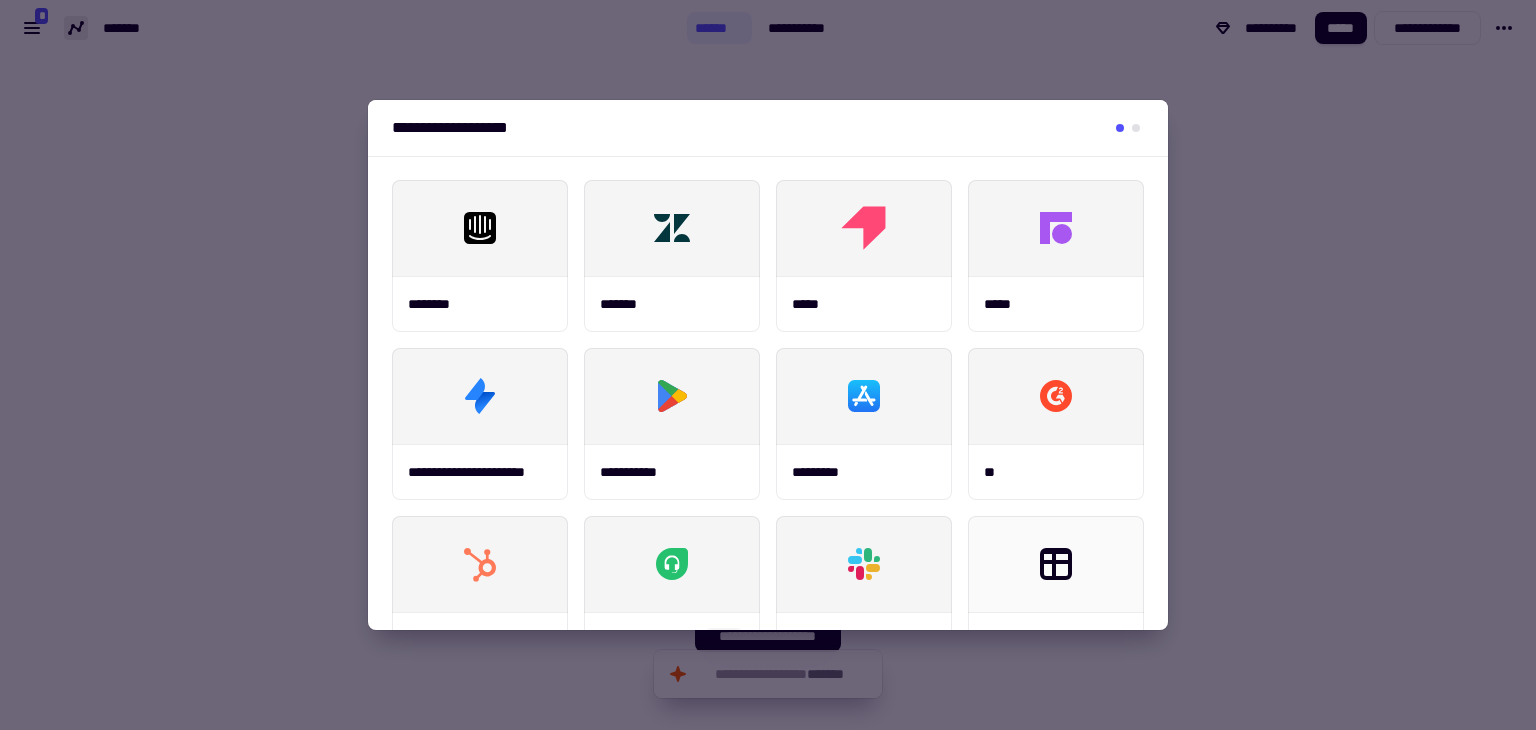 click at bounding box center [1128, 128] 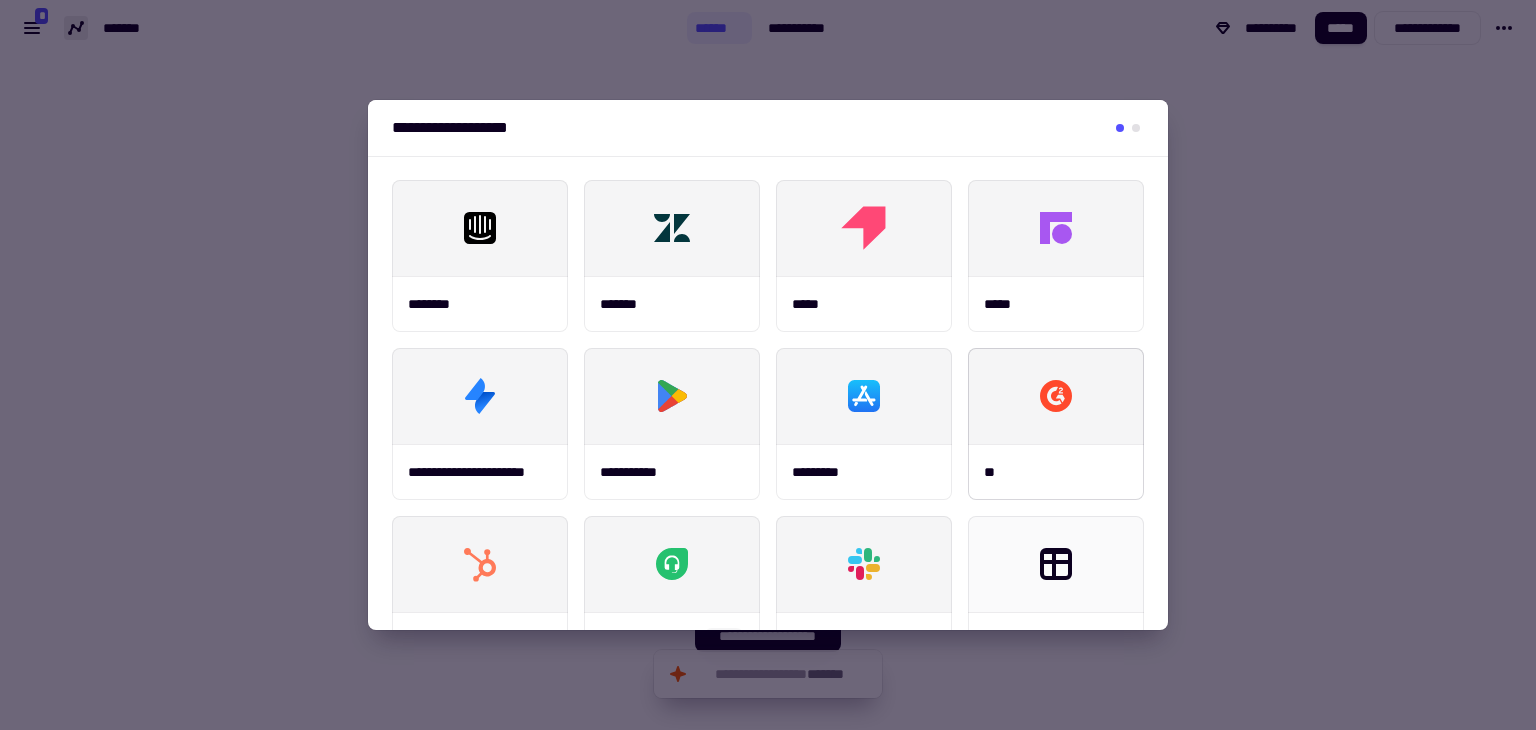 scroll, scrollTop: 398, scrollLeft: 0, axis: vertical 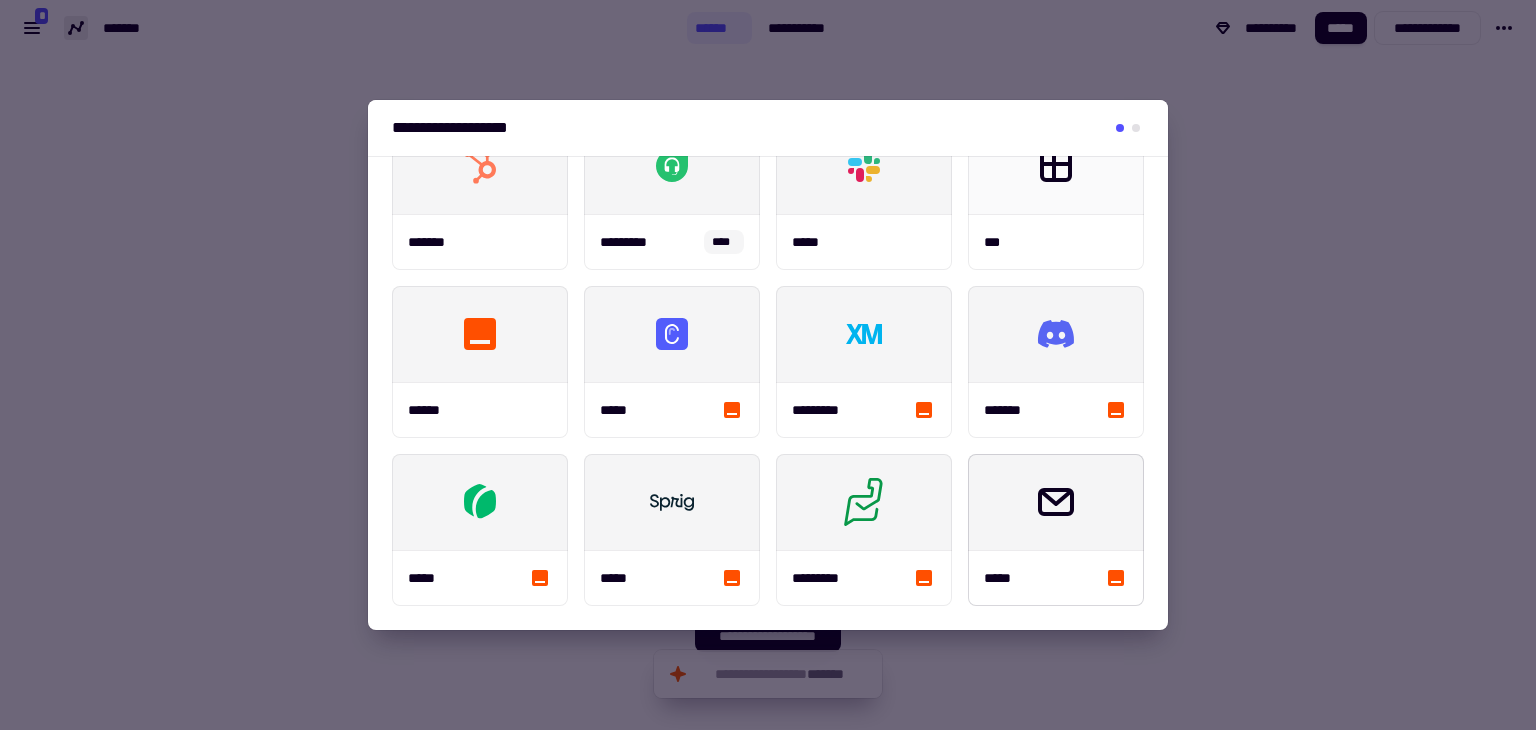 click on "*****" at bounding box center (672, 410) 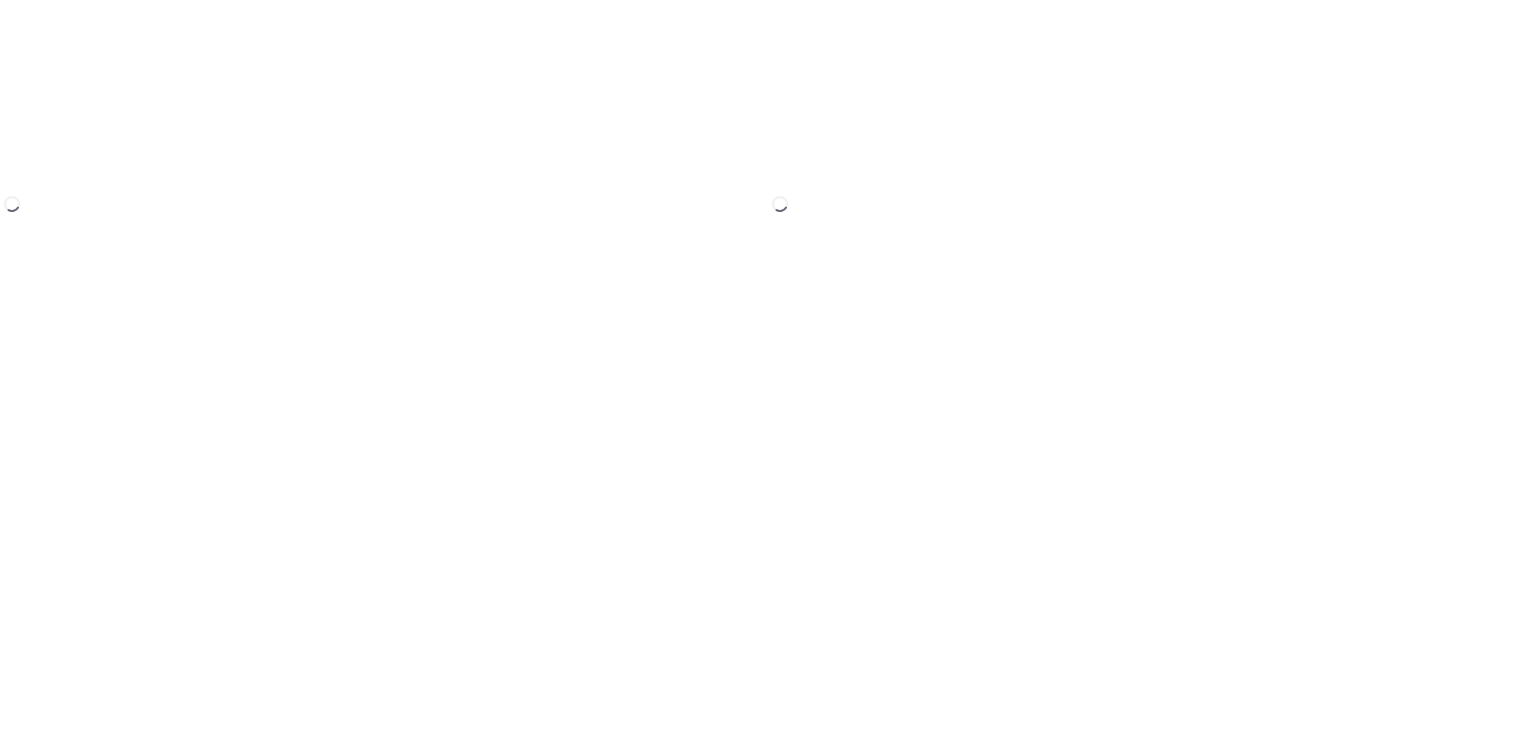 scroll, scrollTop: 0, scrollLeft: 0, axis: both 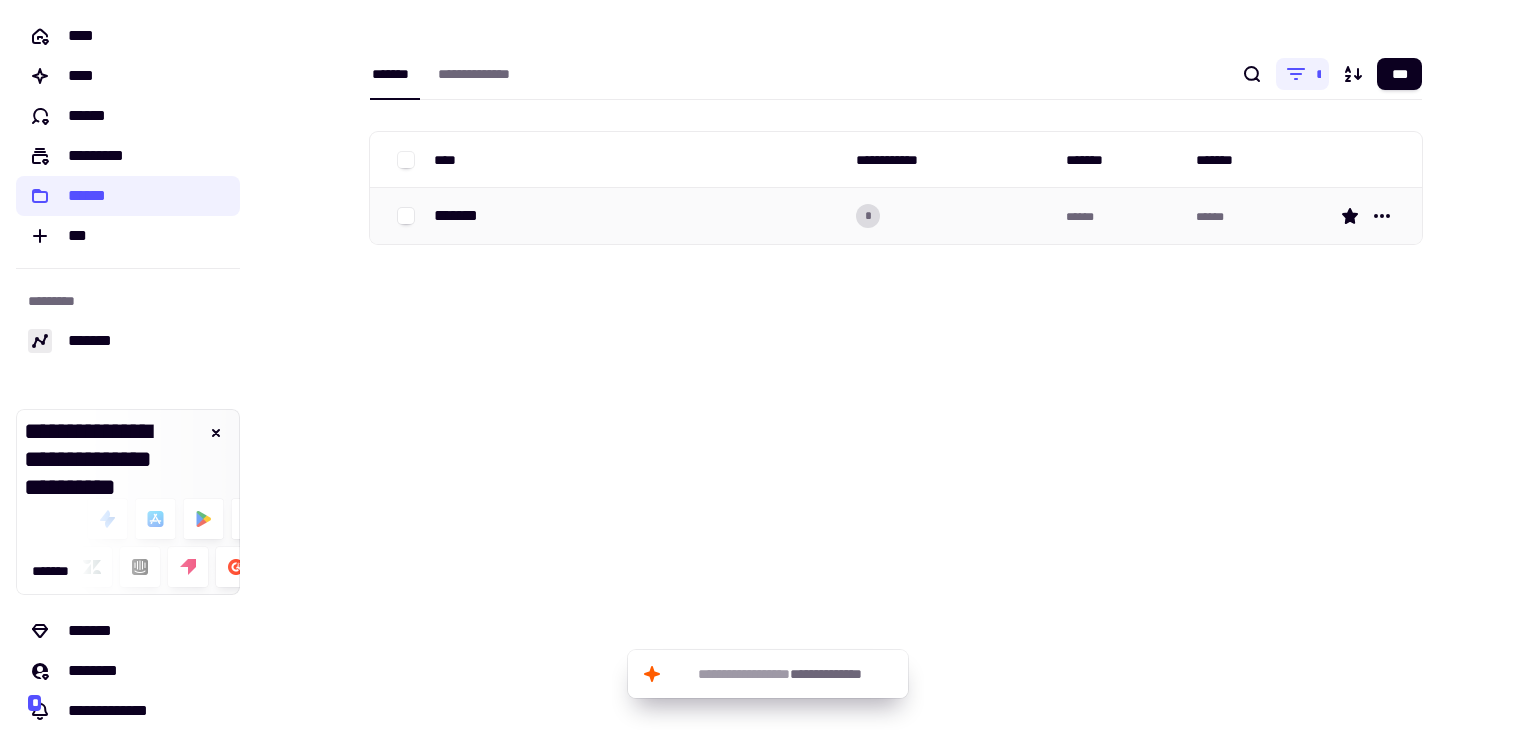 click on "*******" at bounding box center (637, 216) 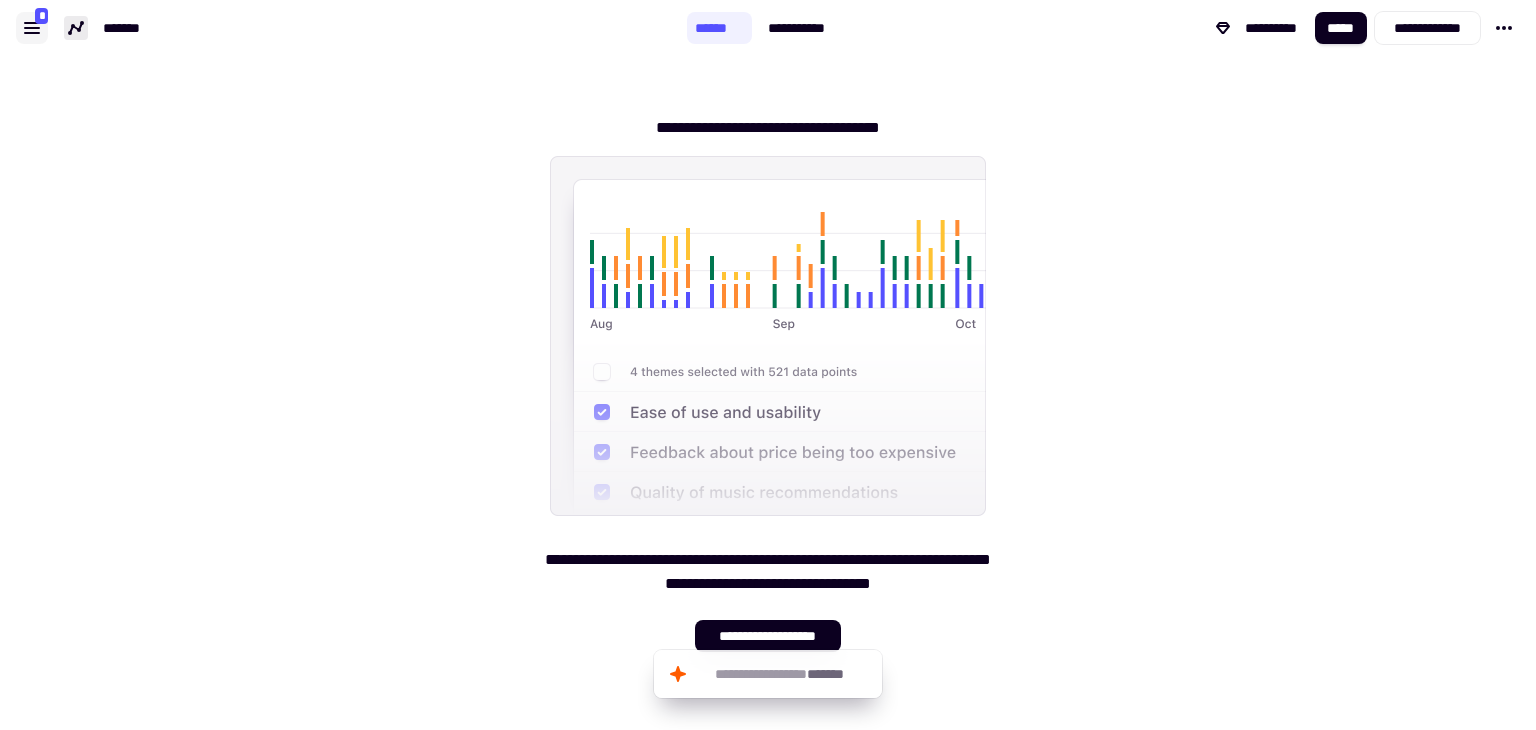 click 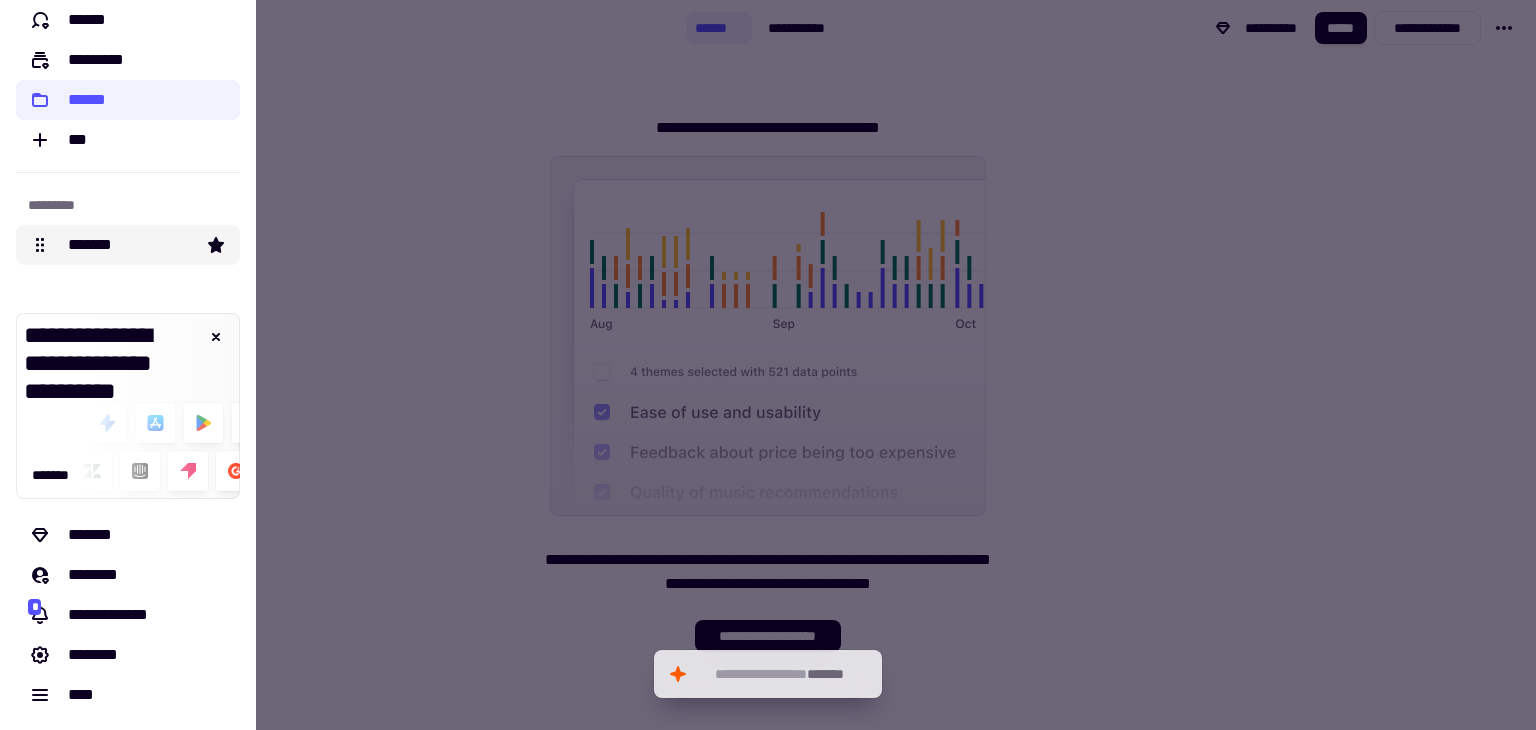 scroll, scrollTop: 97, scrollLeft: 0, axis: vertical 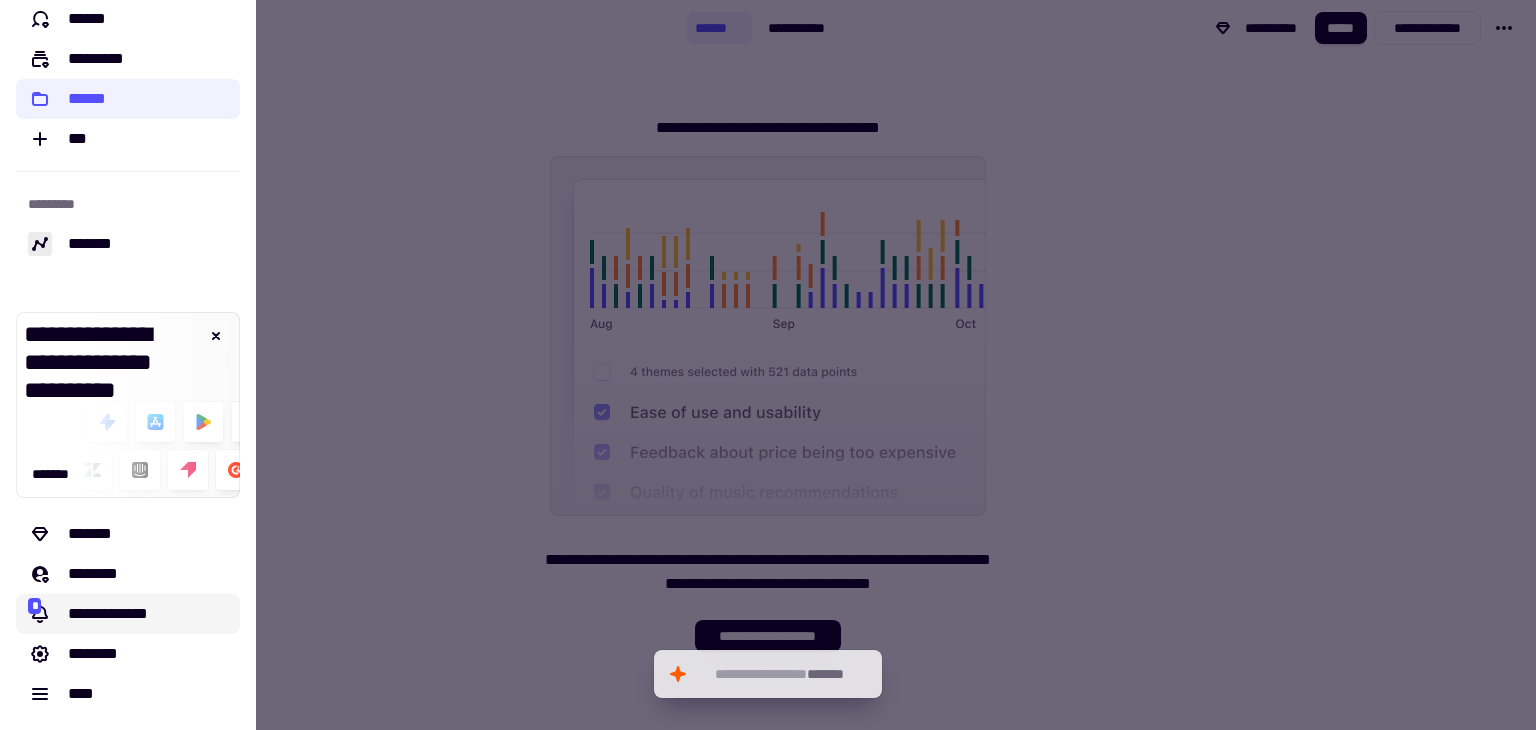 click on "**********" 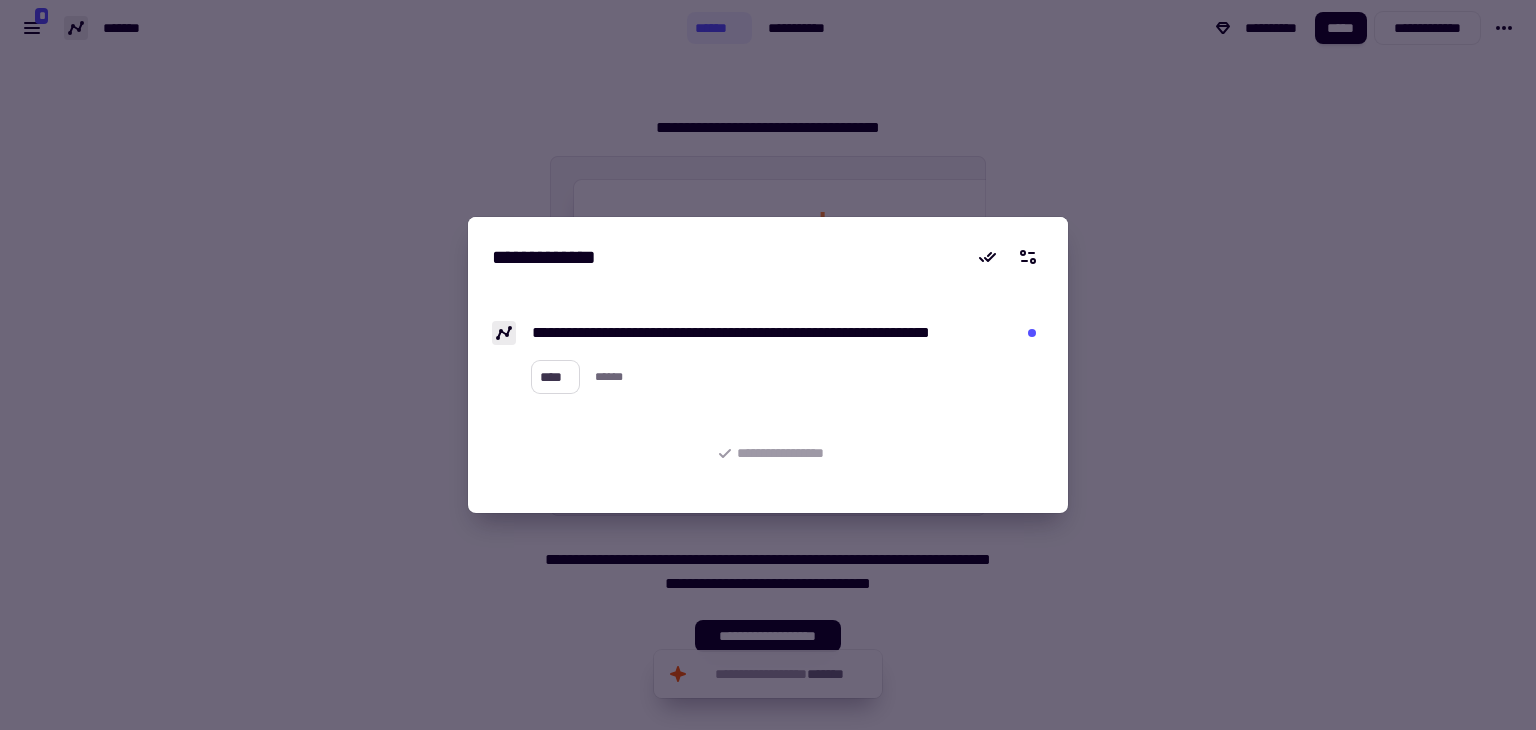 click on "****" at bounding box center (555, 377) 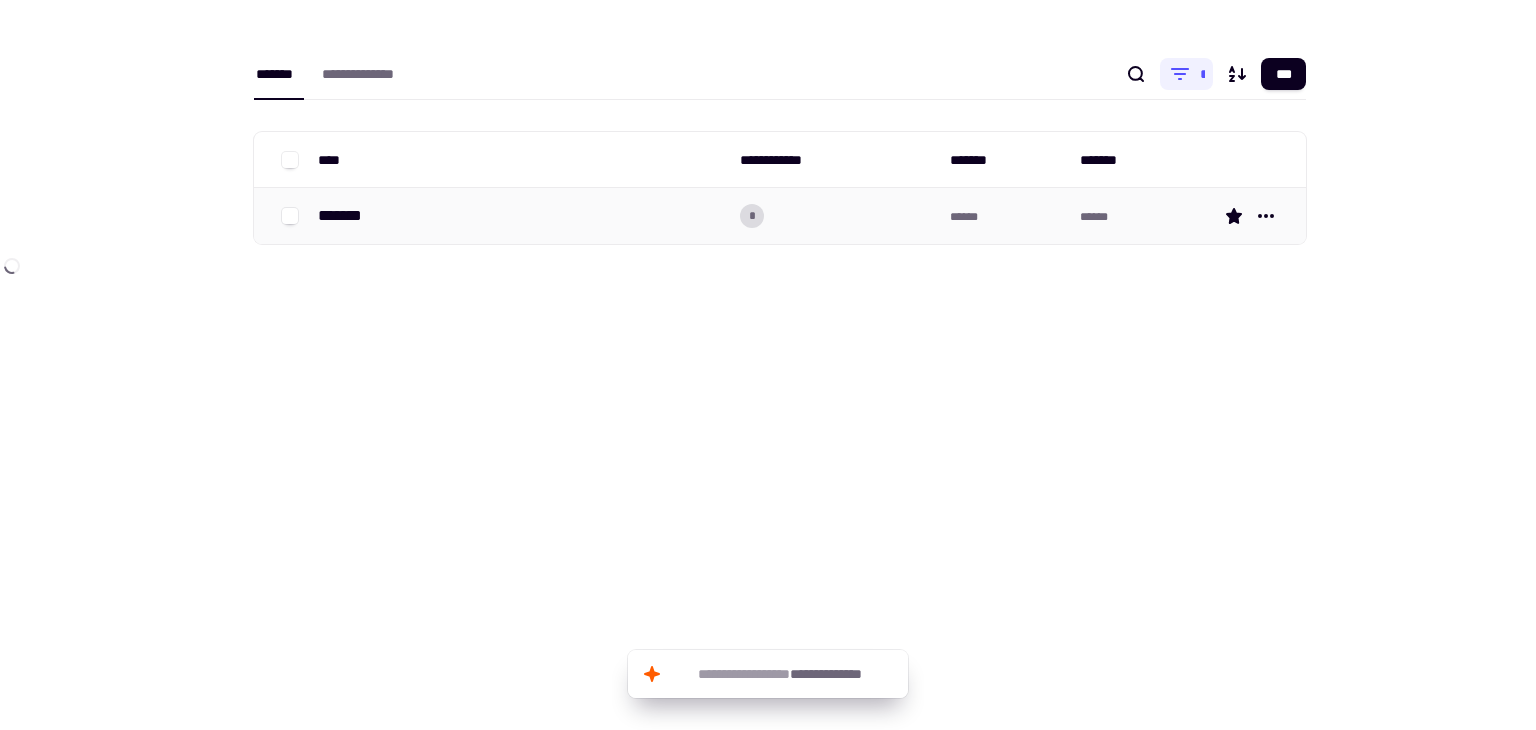 click on "******" at bounding box center [1007, 216] 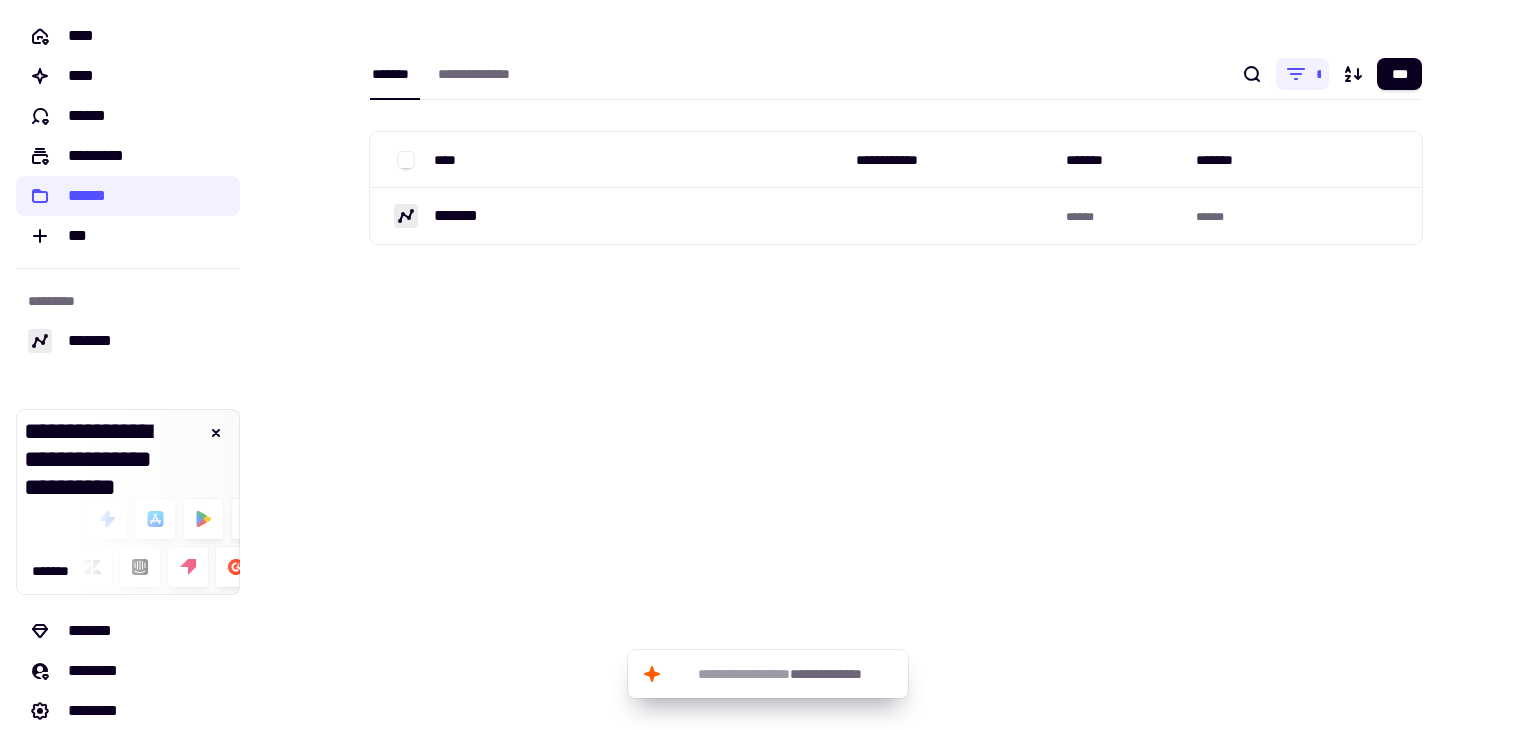 scroll, scrollTop: 0, scrollLeft: 0, axis: both 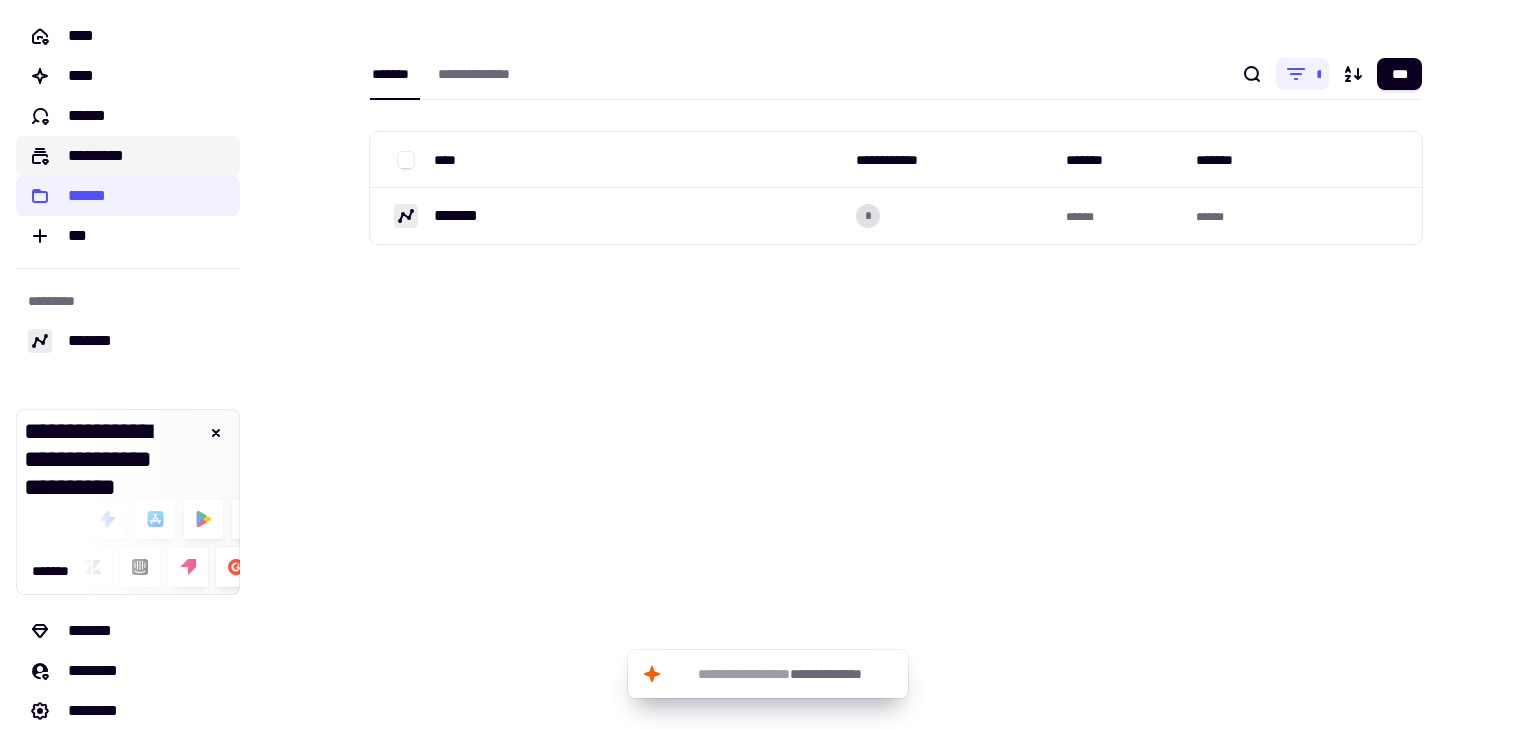 click on "*********" 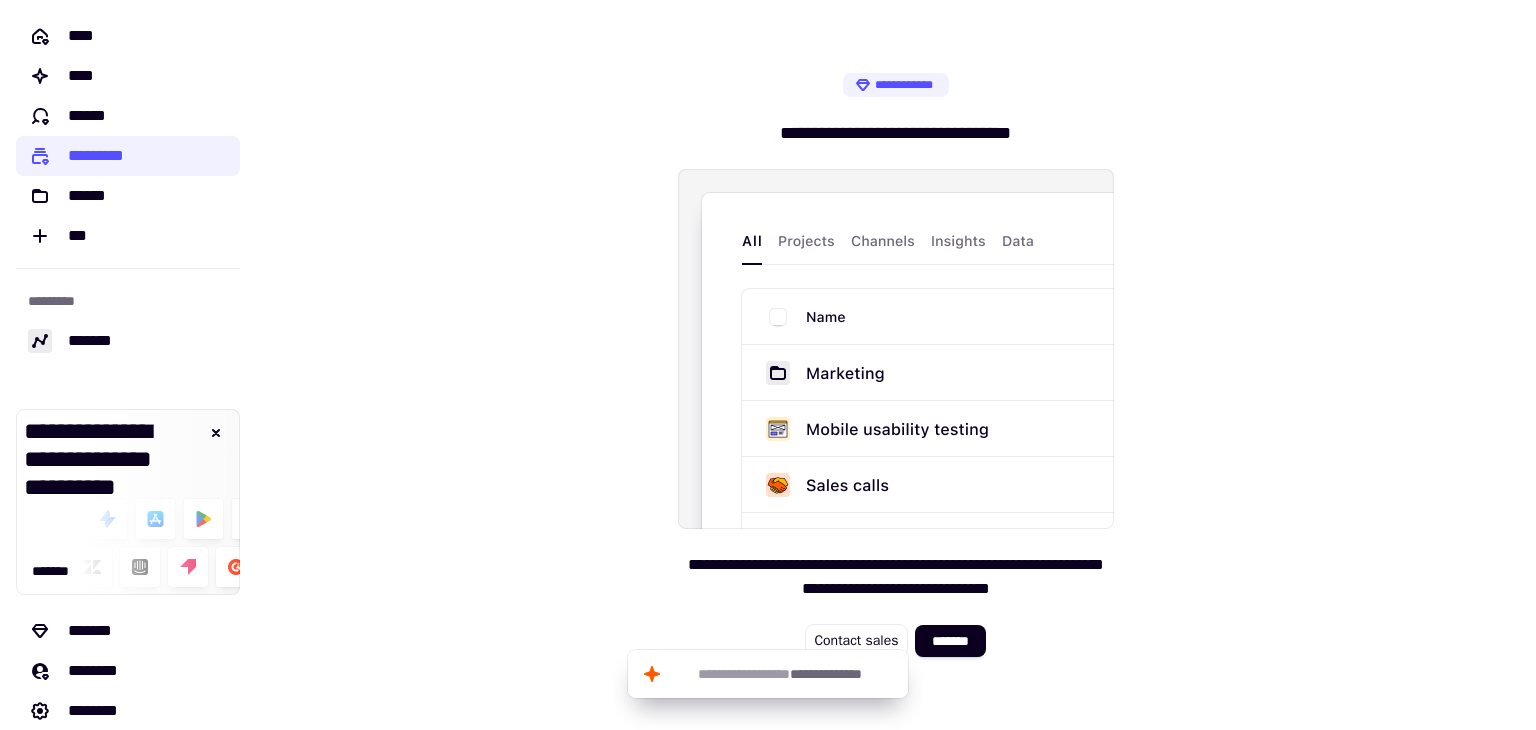 click at bounding box center (896, 349) 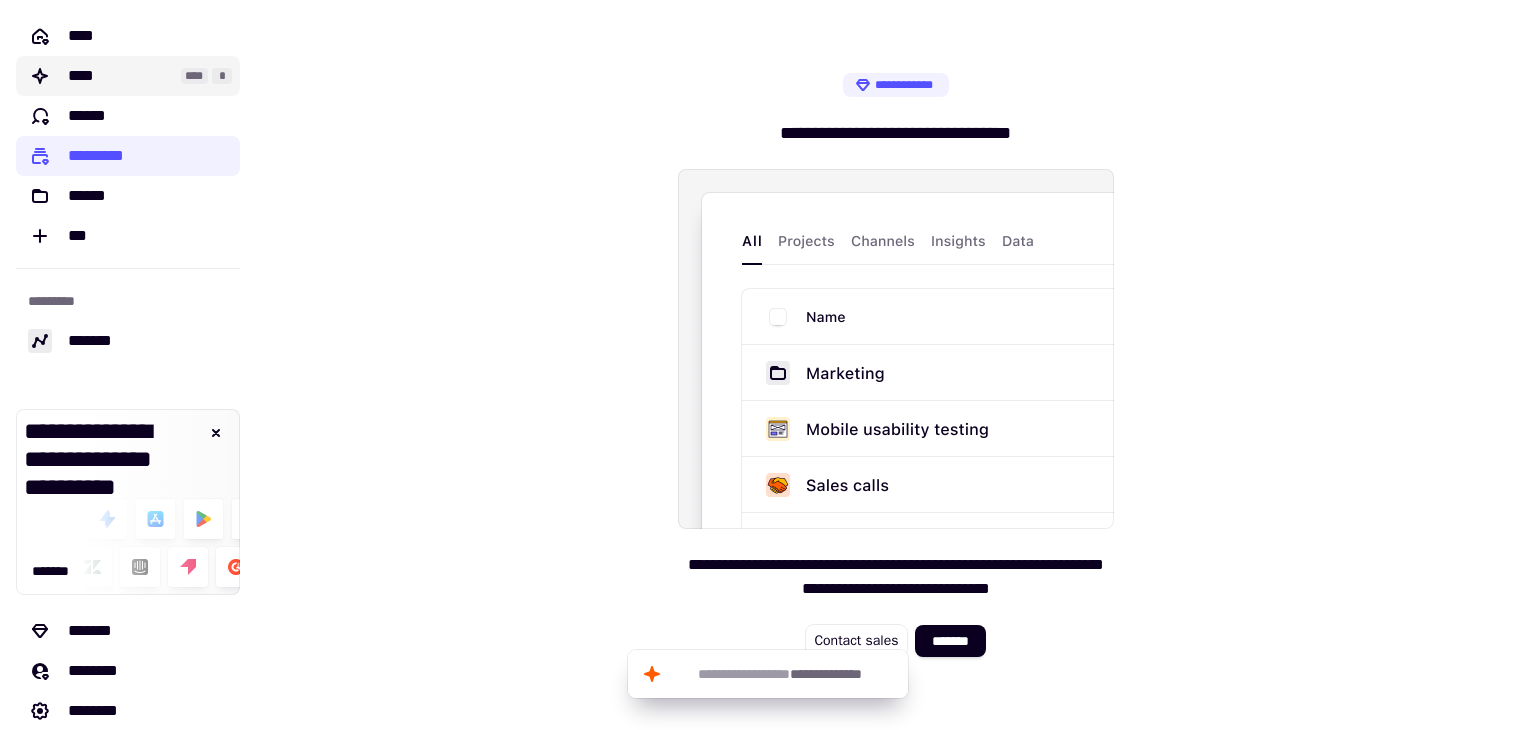 click on "****" 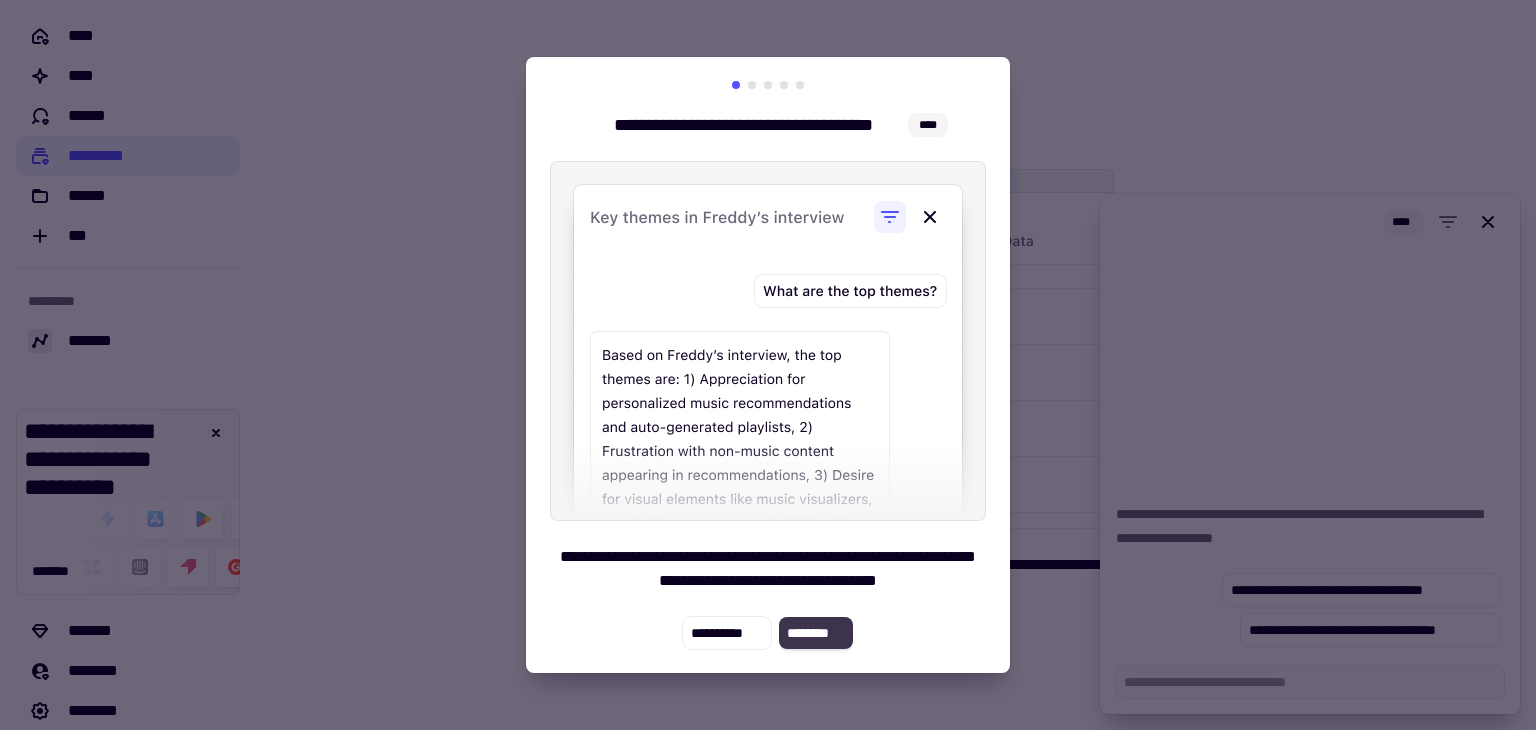 click on "********" 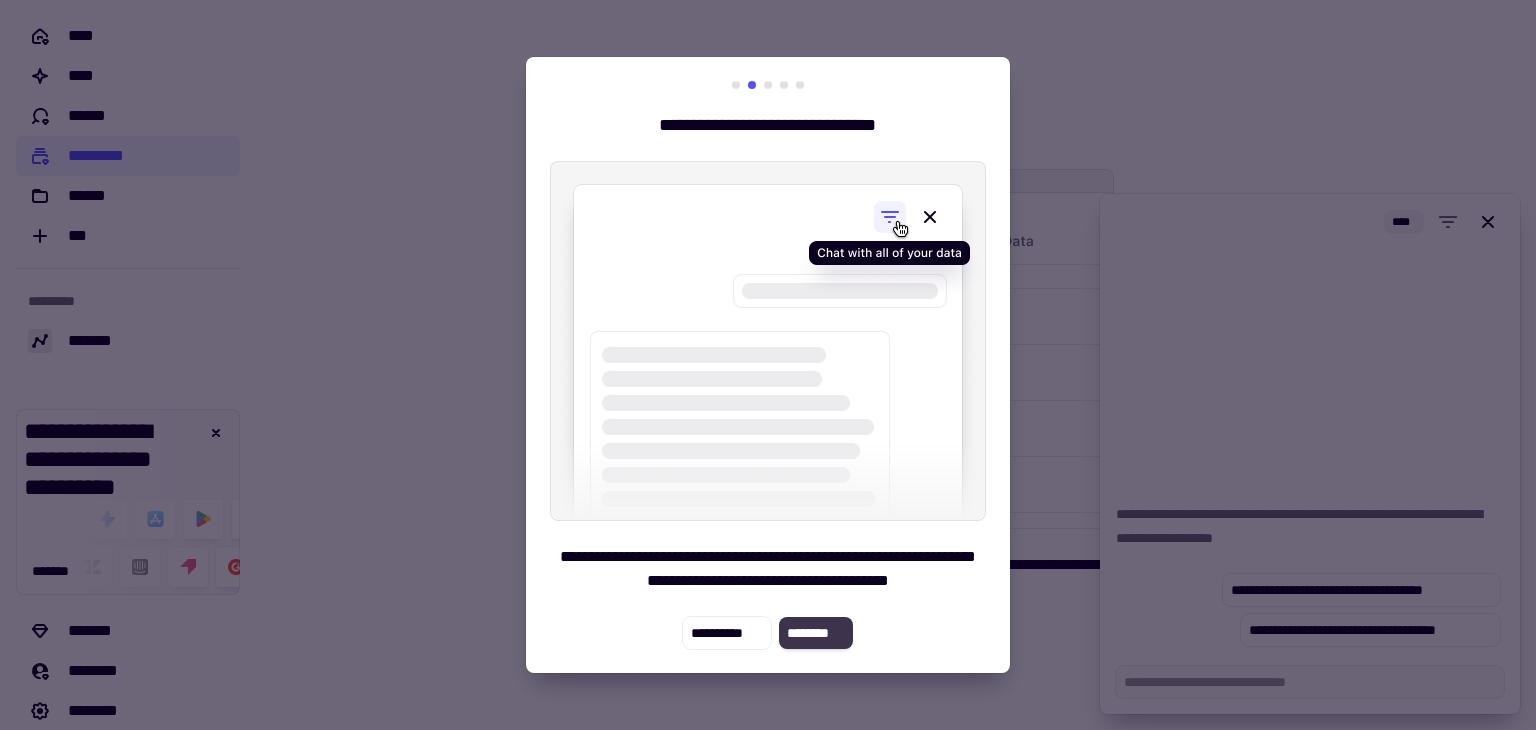 click on "********" 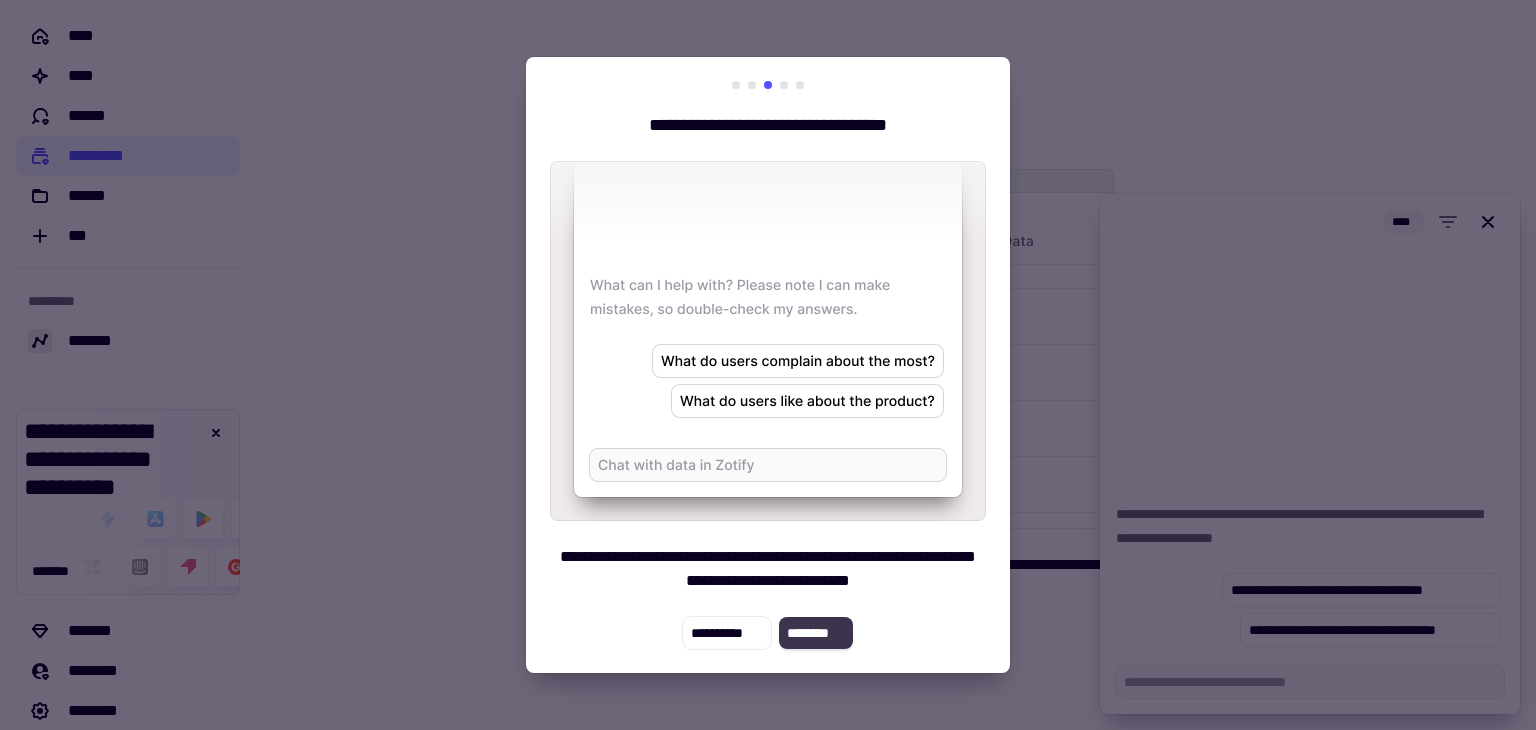 click on "********" 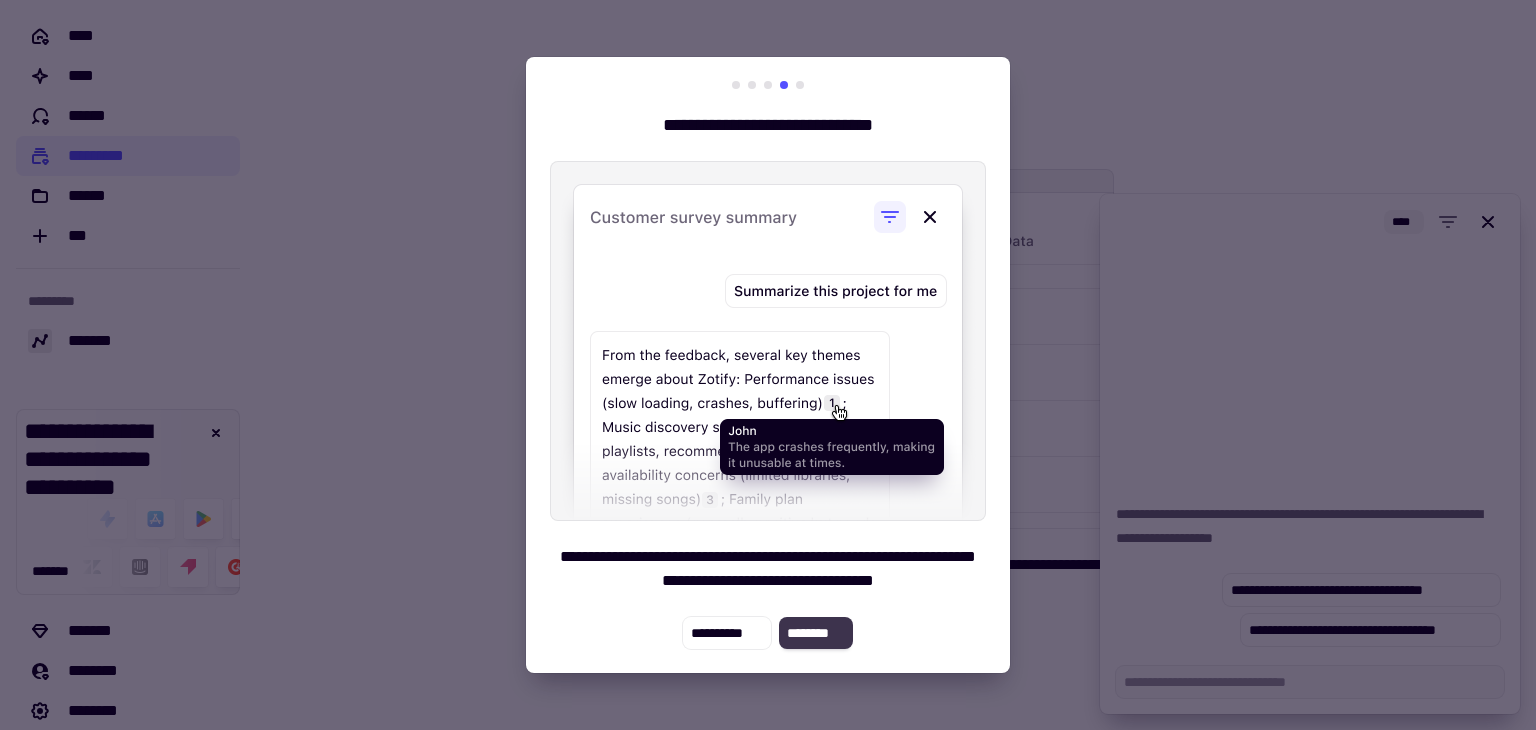 click on "********" 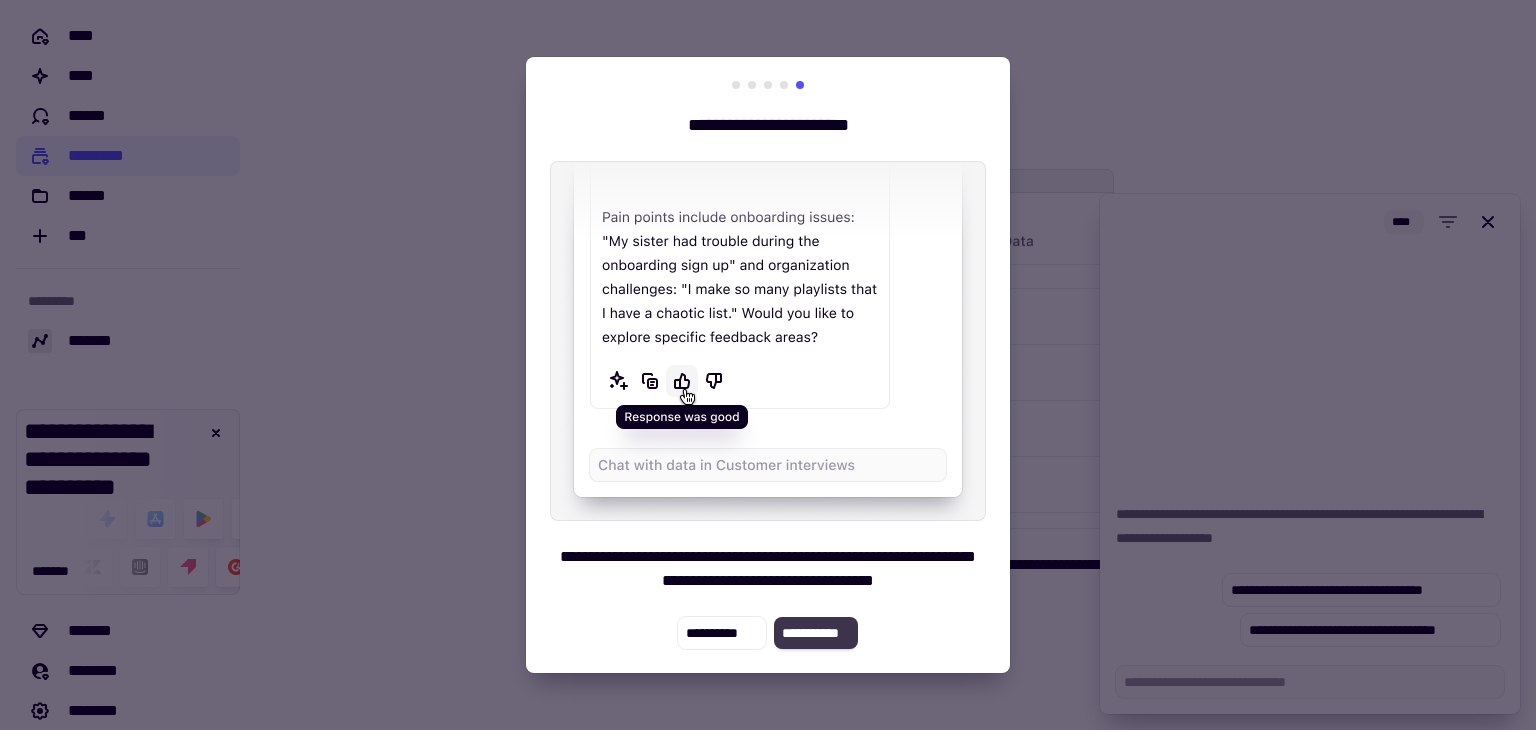 click on "**********" 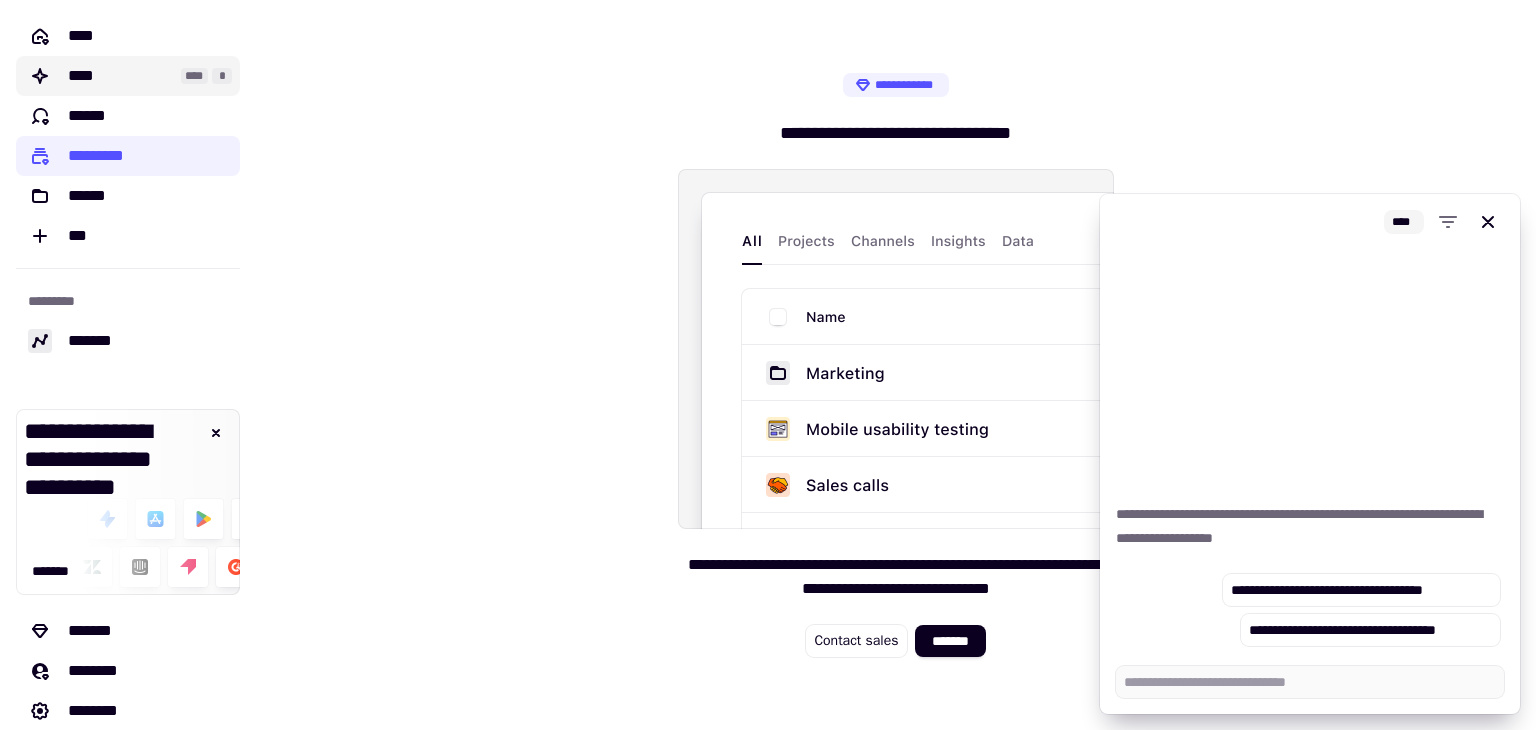 click on "****" 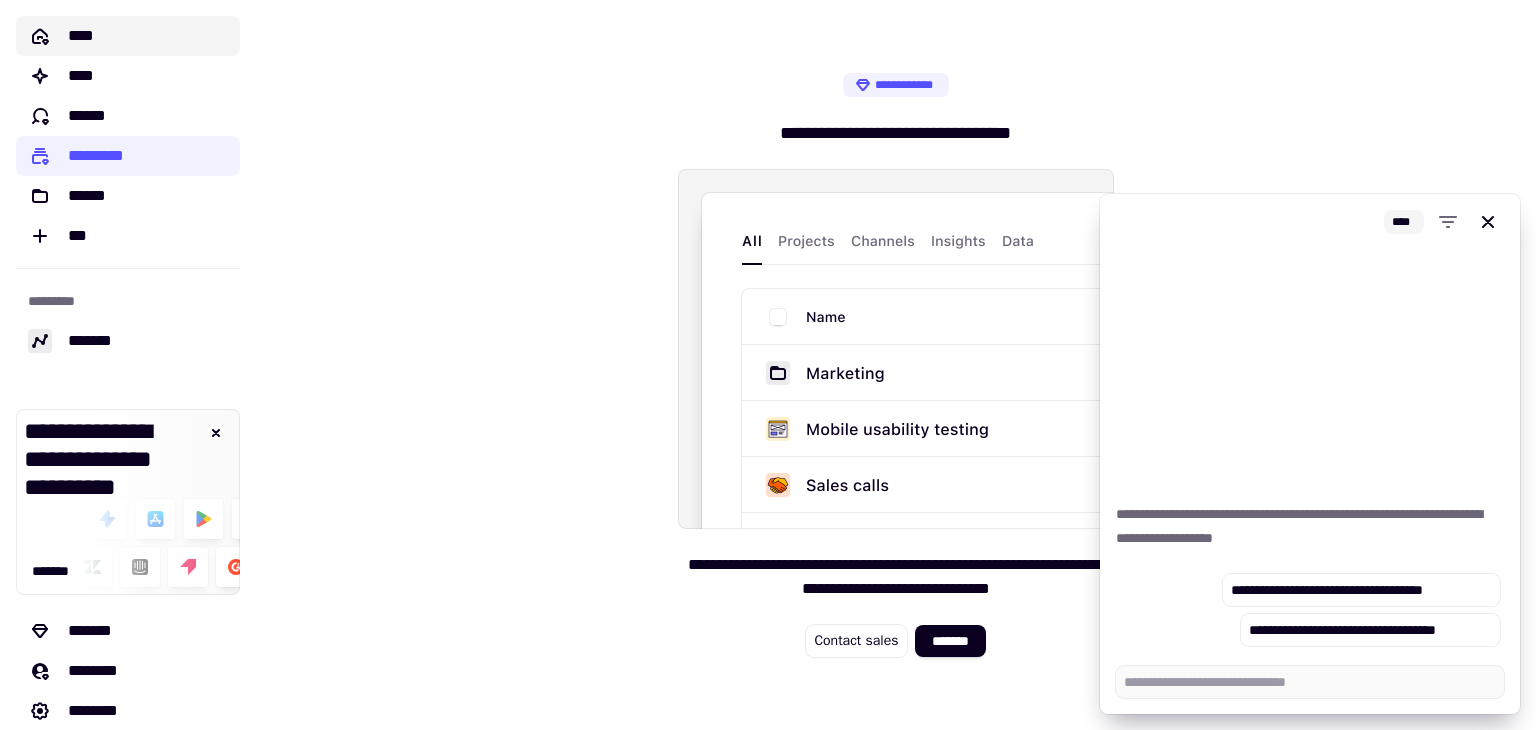 click on "****" 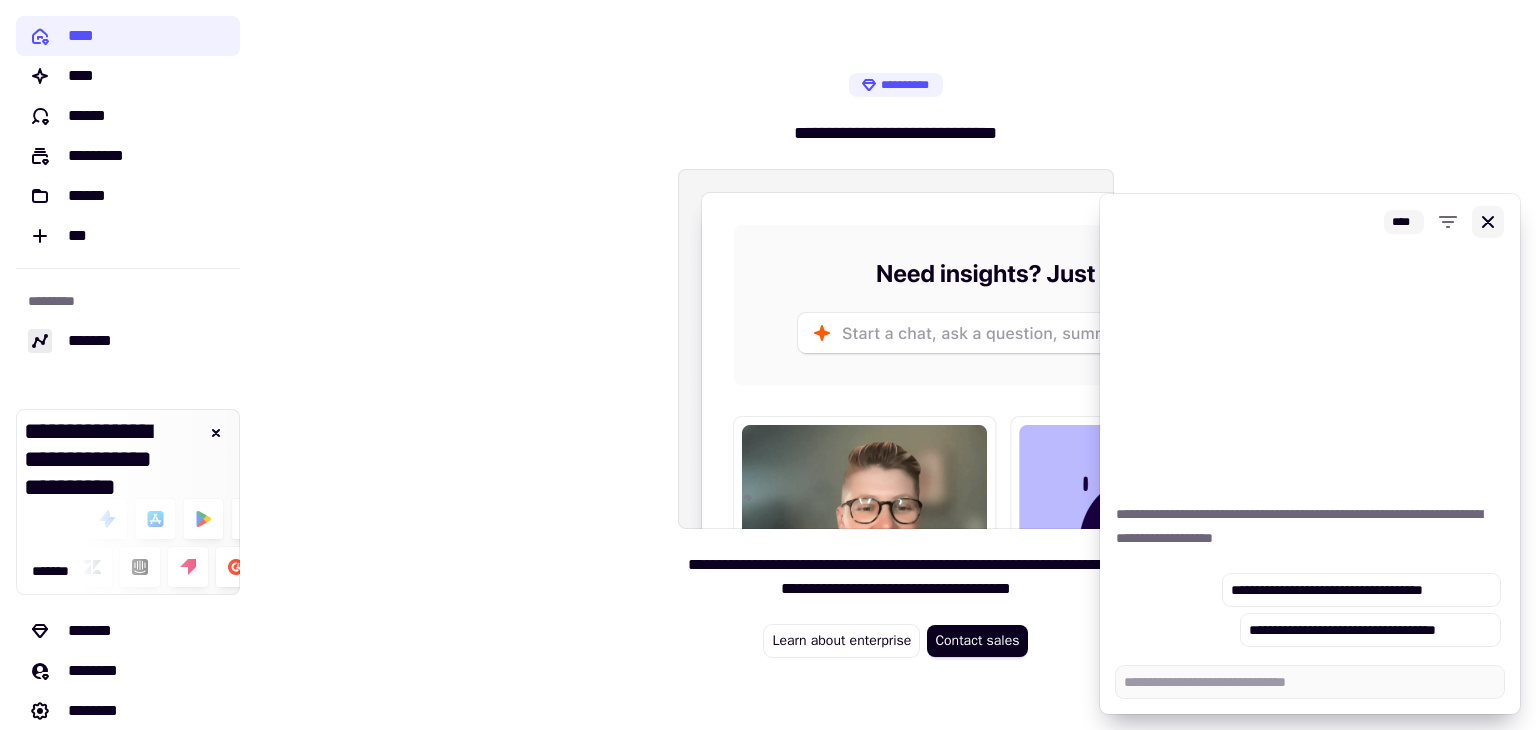 click 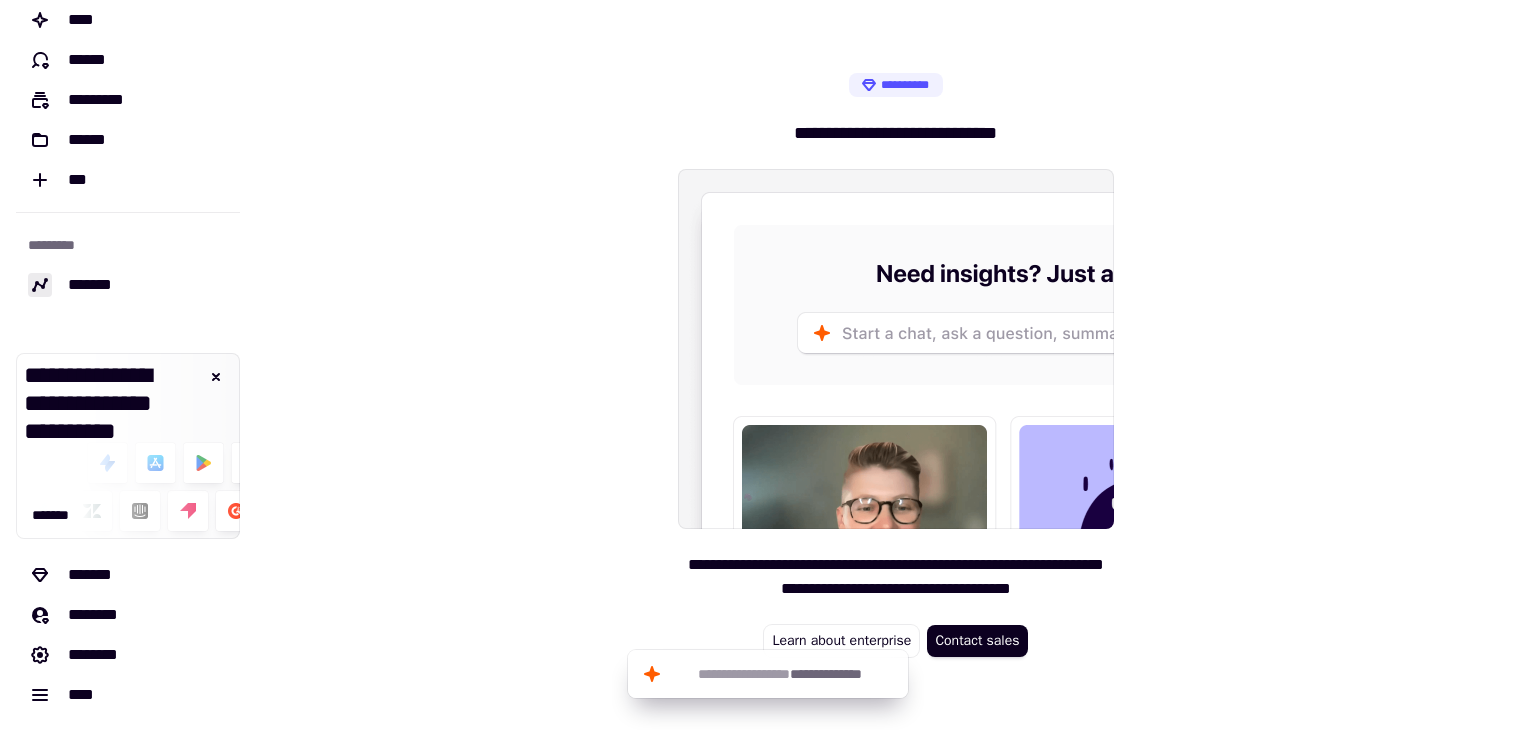 scroll, scrollTop: 57, scrollLeft: 0, axis: vertical 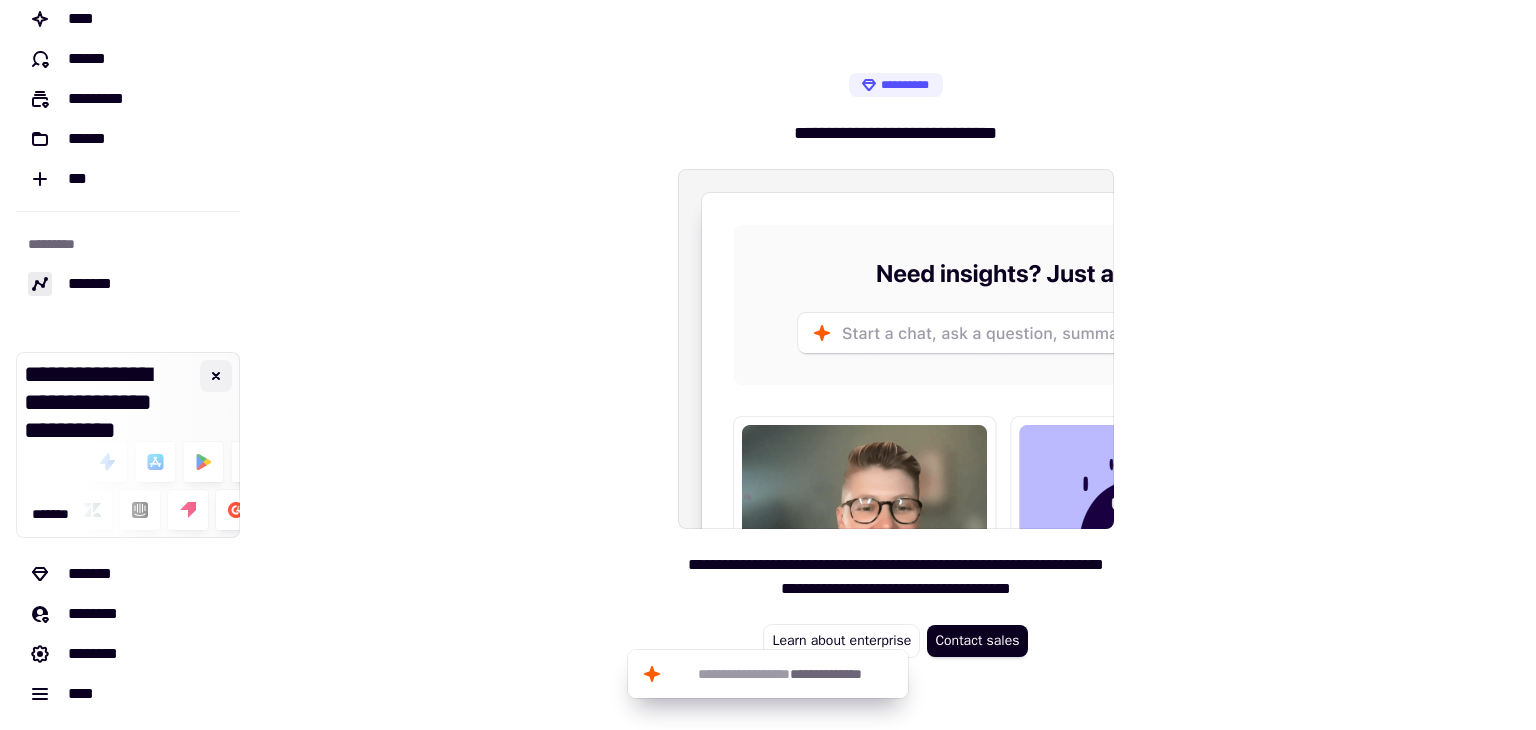 click 